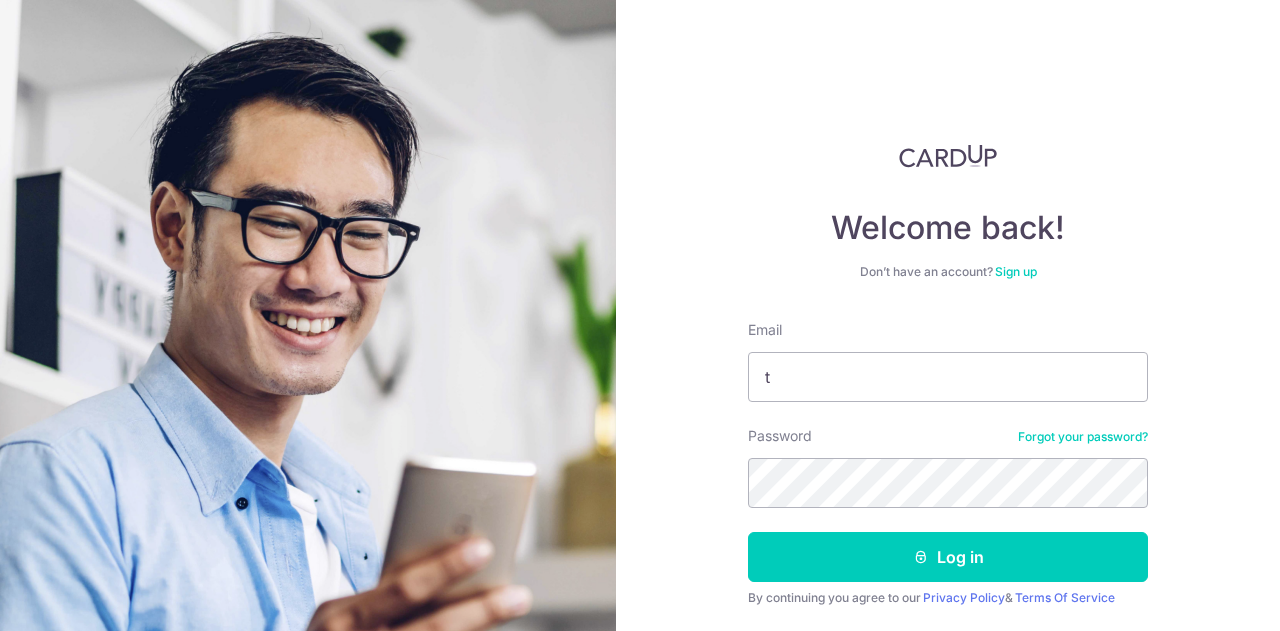 scroll, scrollTop: 0, scrollLeft: 0, axis: both 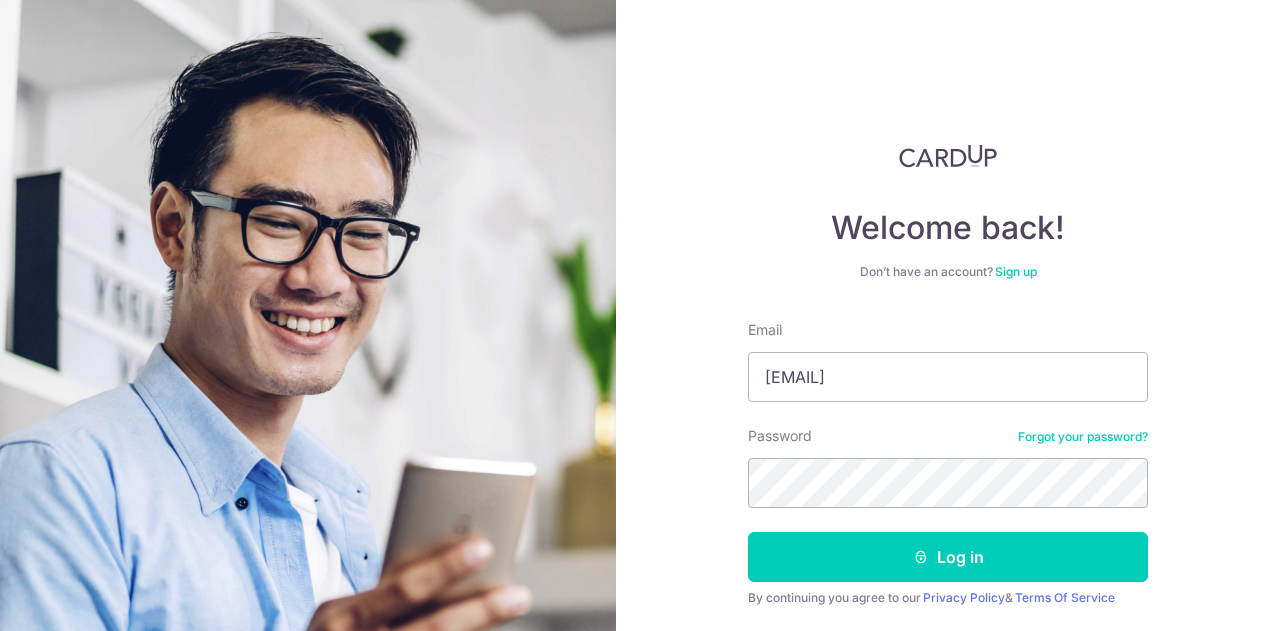 type on "tan_ezen@yahoo.com.sg" 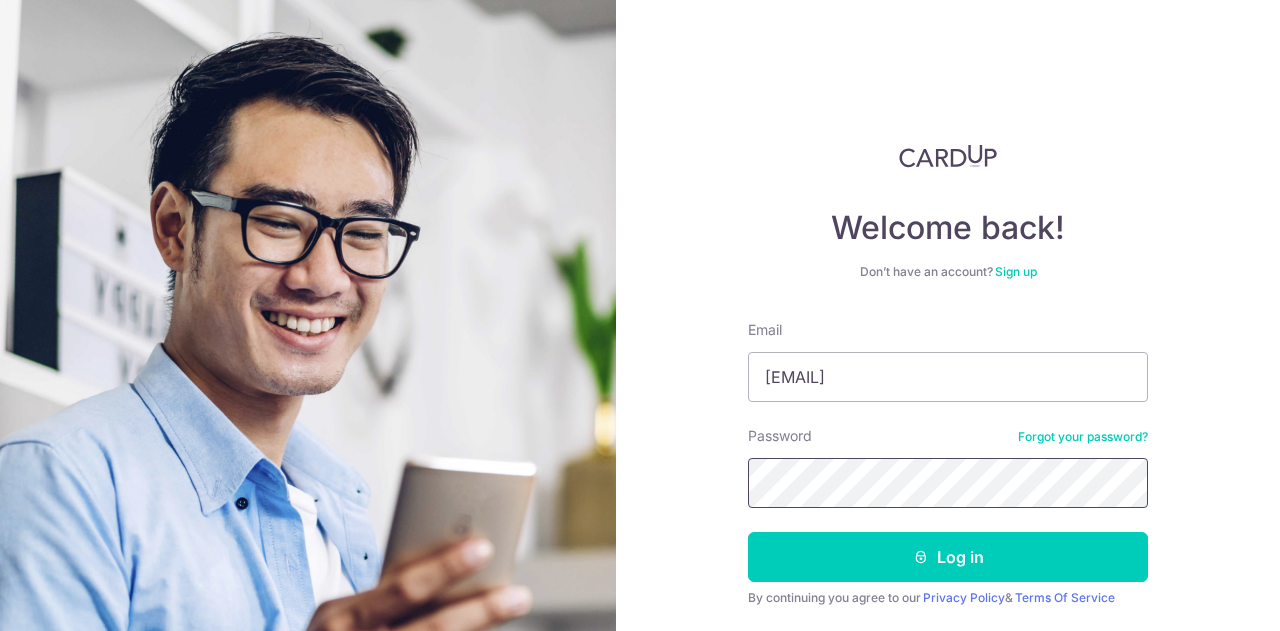click on "Log in" at bounding box center (948, 557) 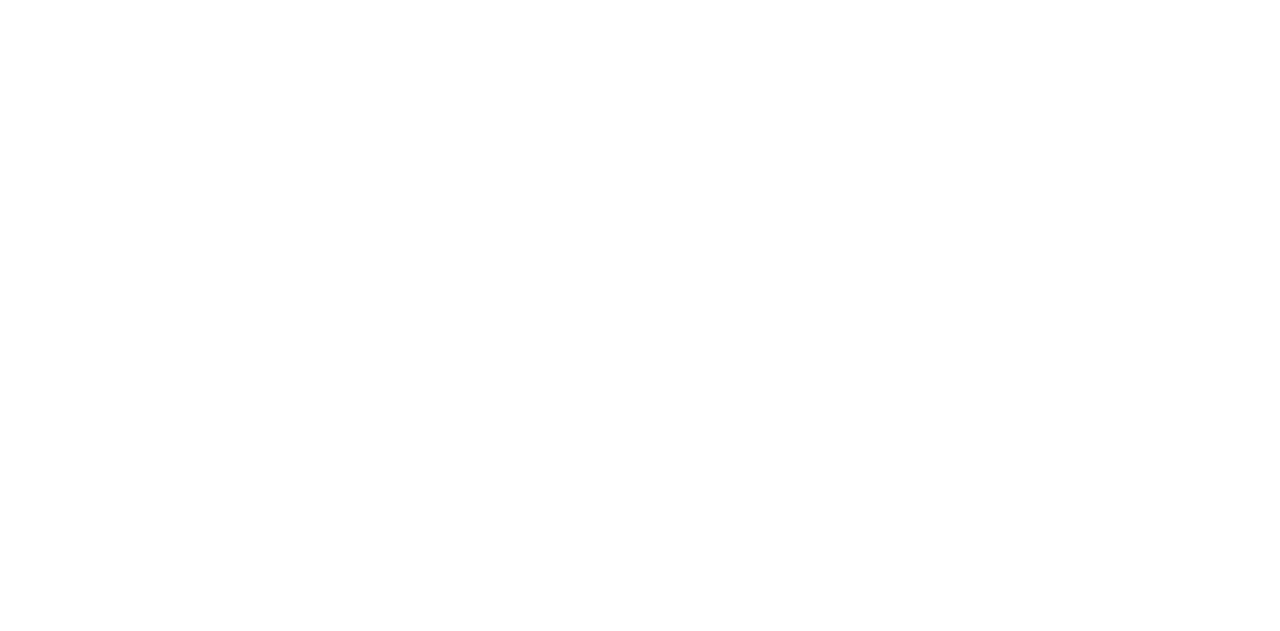 scroll, scrollTop: 0, scrollLeft: 0, axis: both 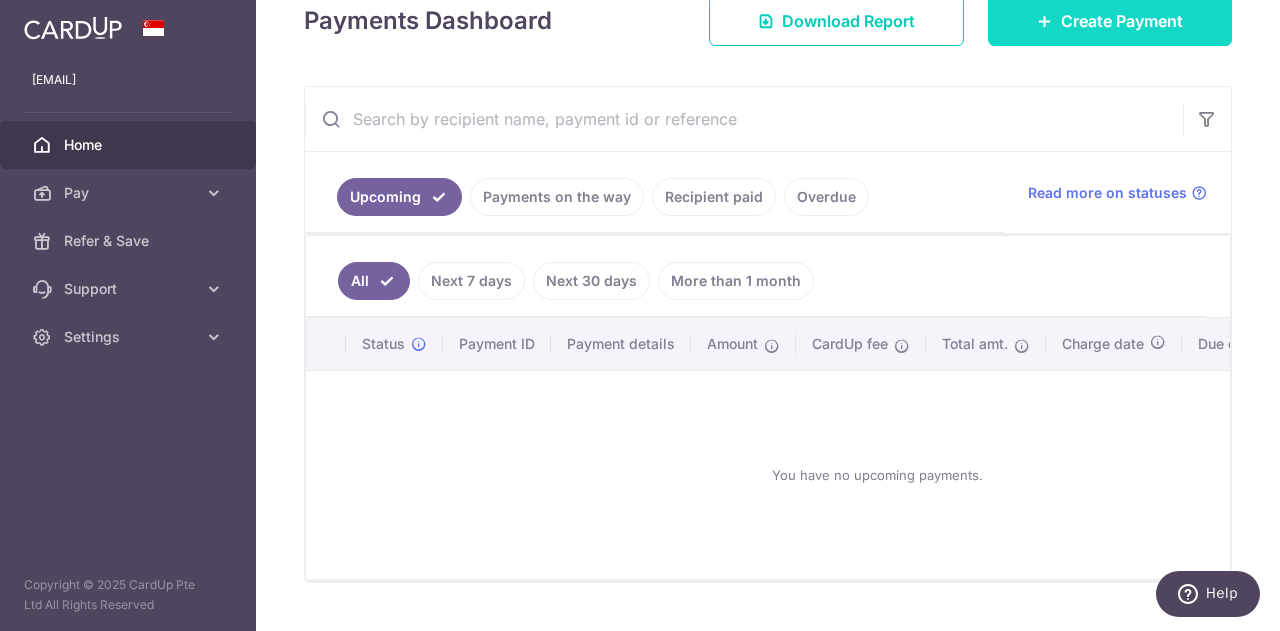 click on "Create Payment" at bounding box center [1110, 21] 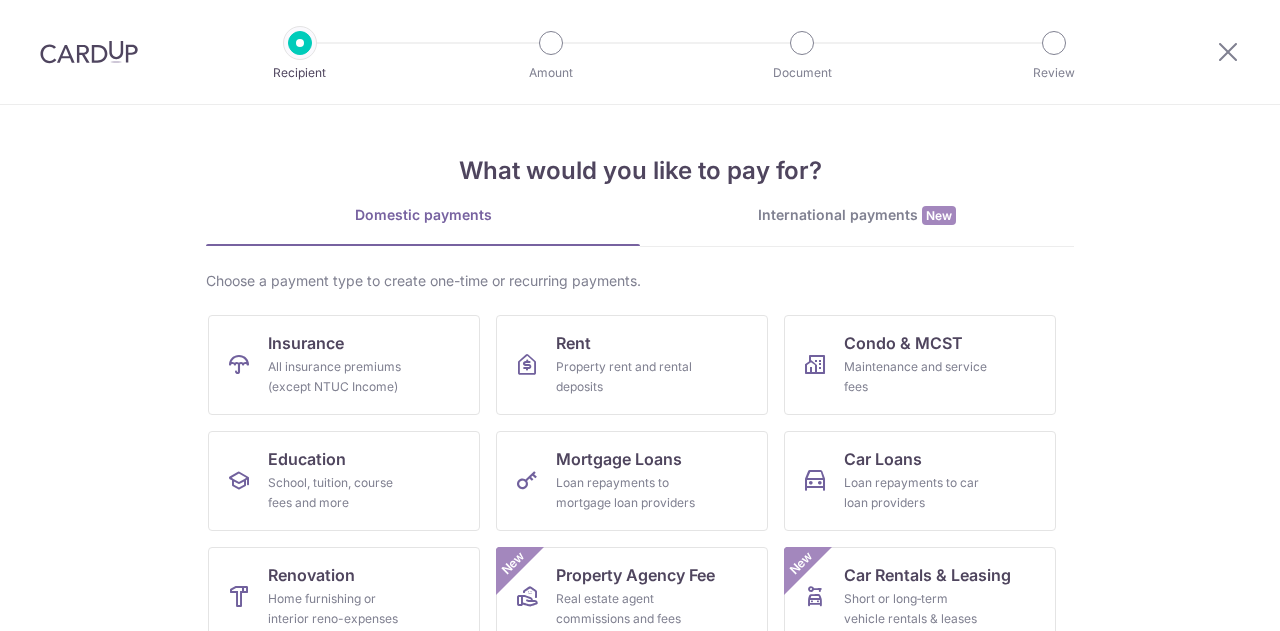 scroll, scrollTop: 0, scrollLeft: 0, axis: both 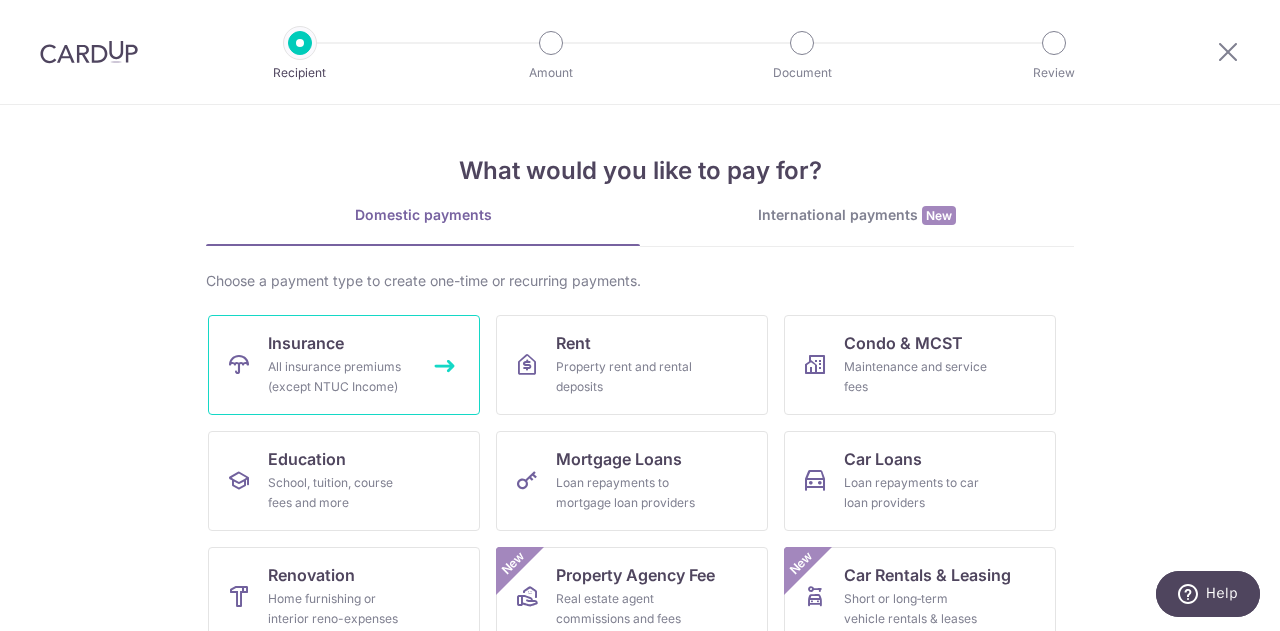 click on "Insurance All insurance premiums (except NTUC Income)" at bounding box center [344, 365] 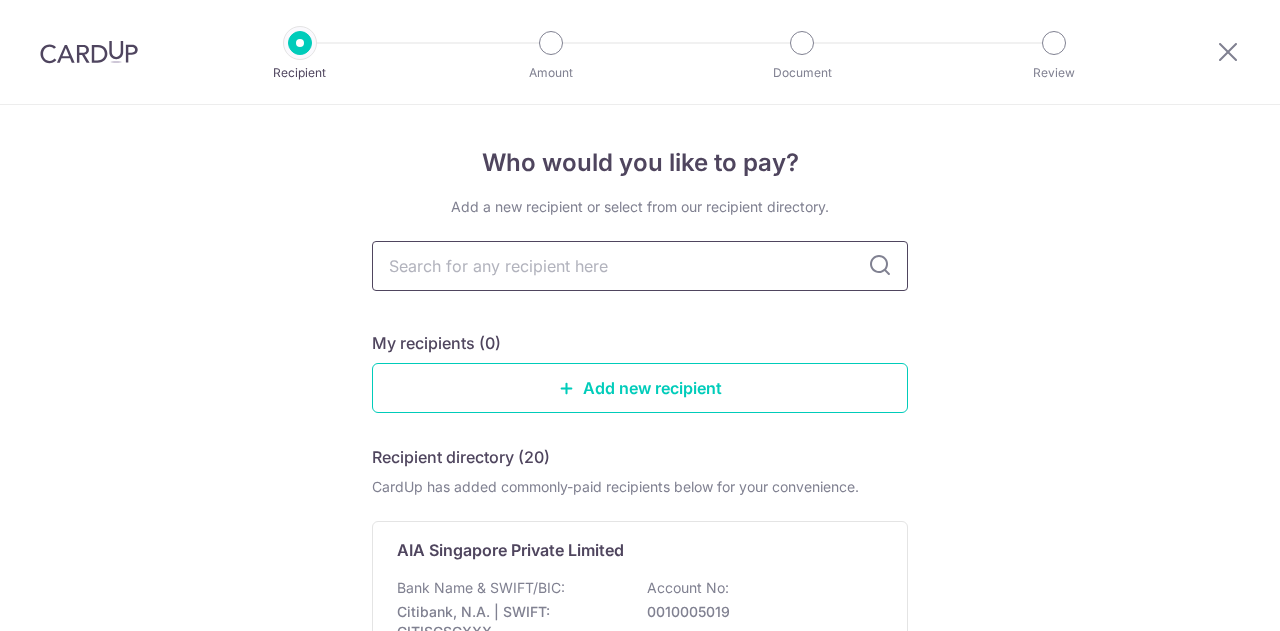 scroll, scrollTop: 0, scrollLeft: 0, axis: both 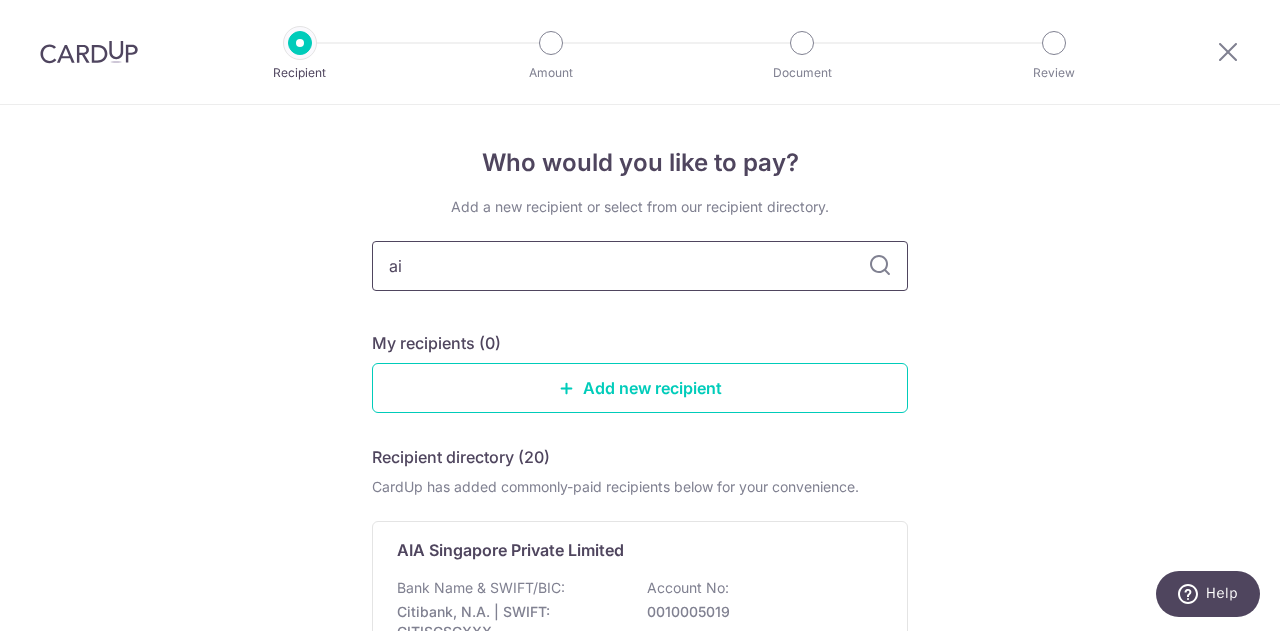 type on "aia" 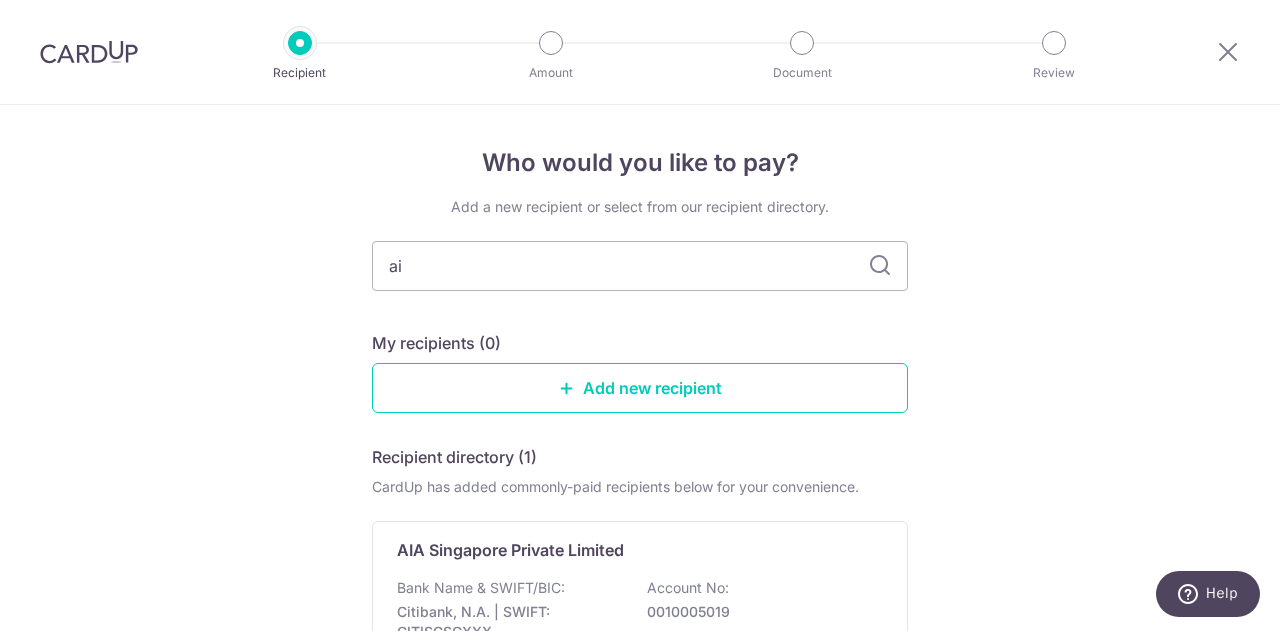 type on "a" 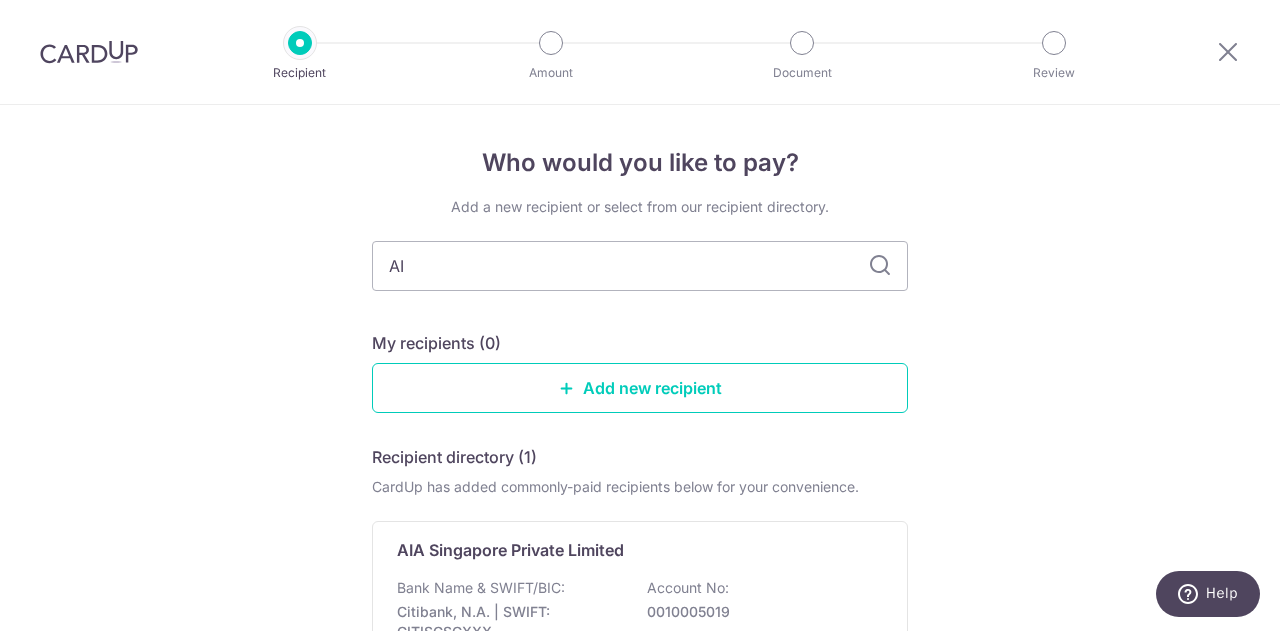 type on "AIA" 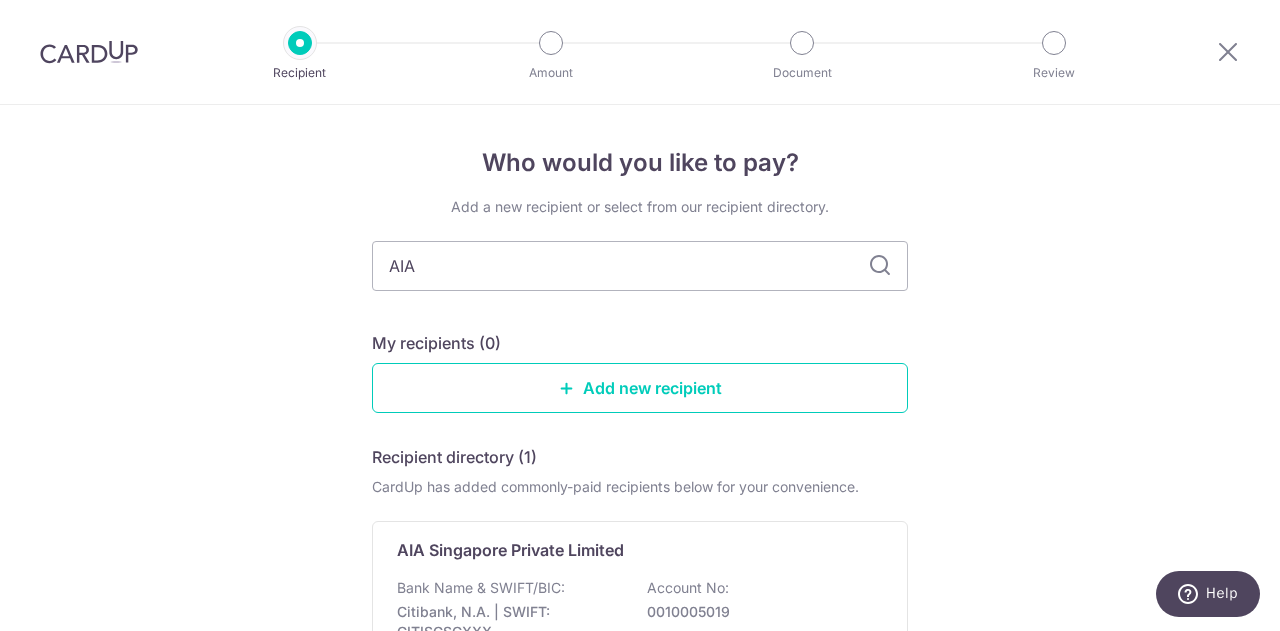 click on "AIA" at bounding box center (640, 266) 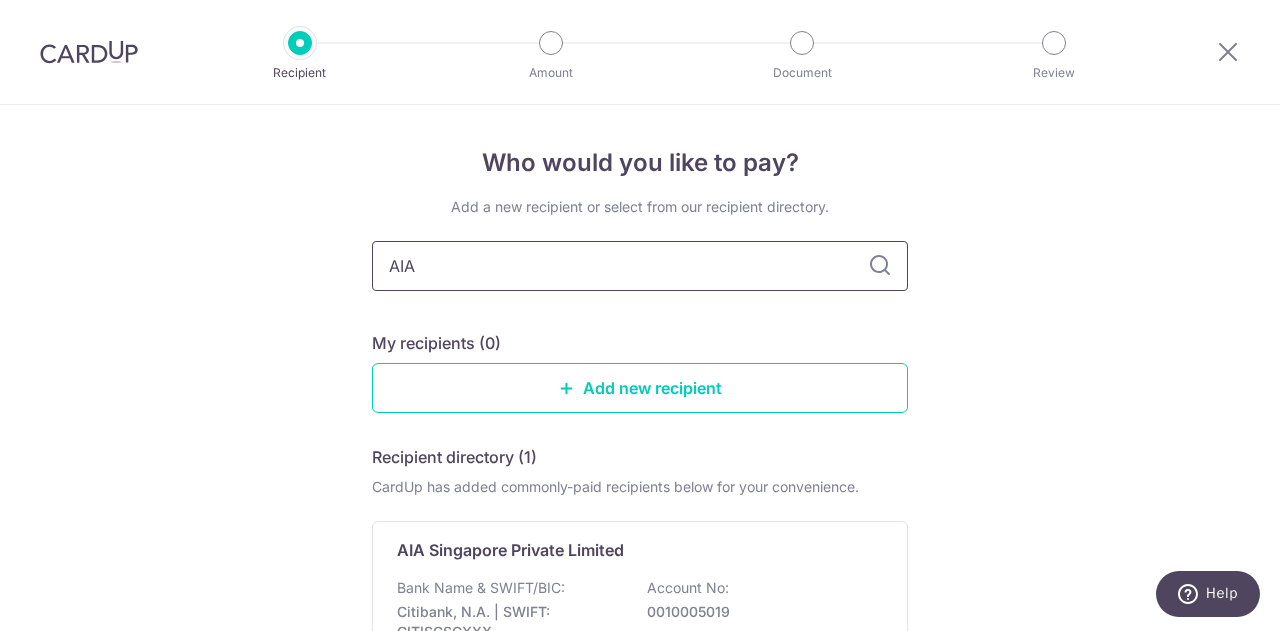 click on "AIA" at bounding box center [640, 266] 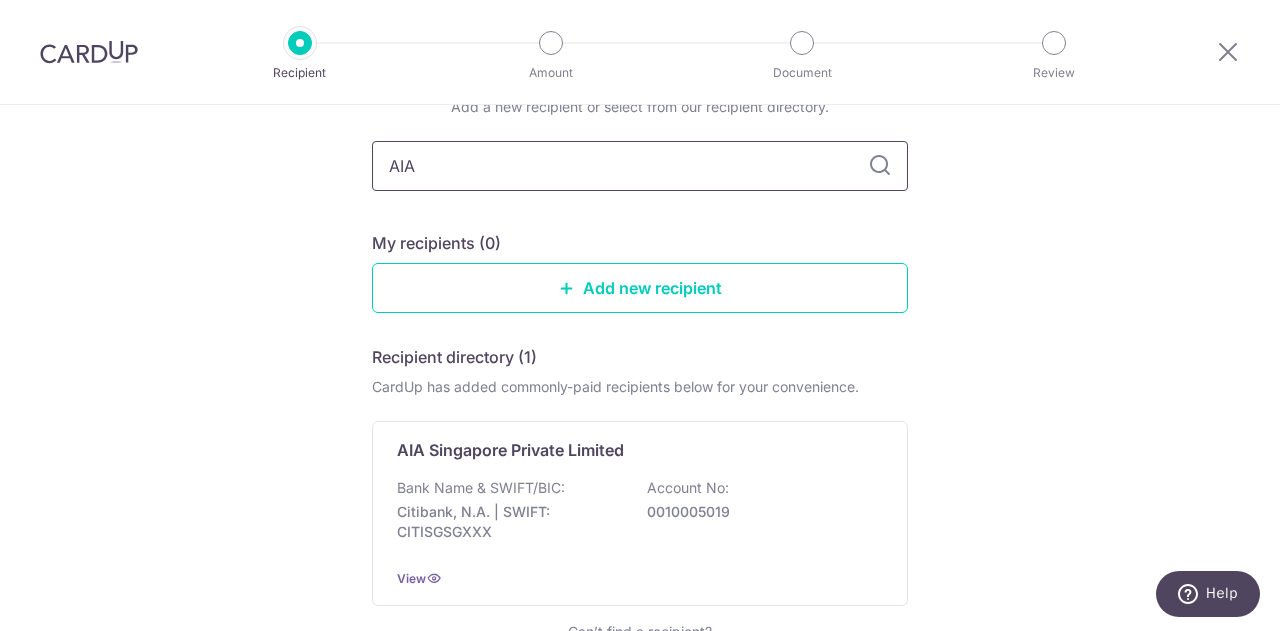scroll, scrollTop: 200, scrollLeft: 0, axis: vertical 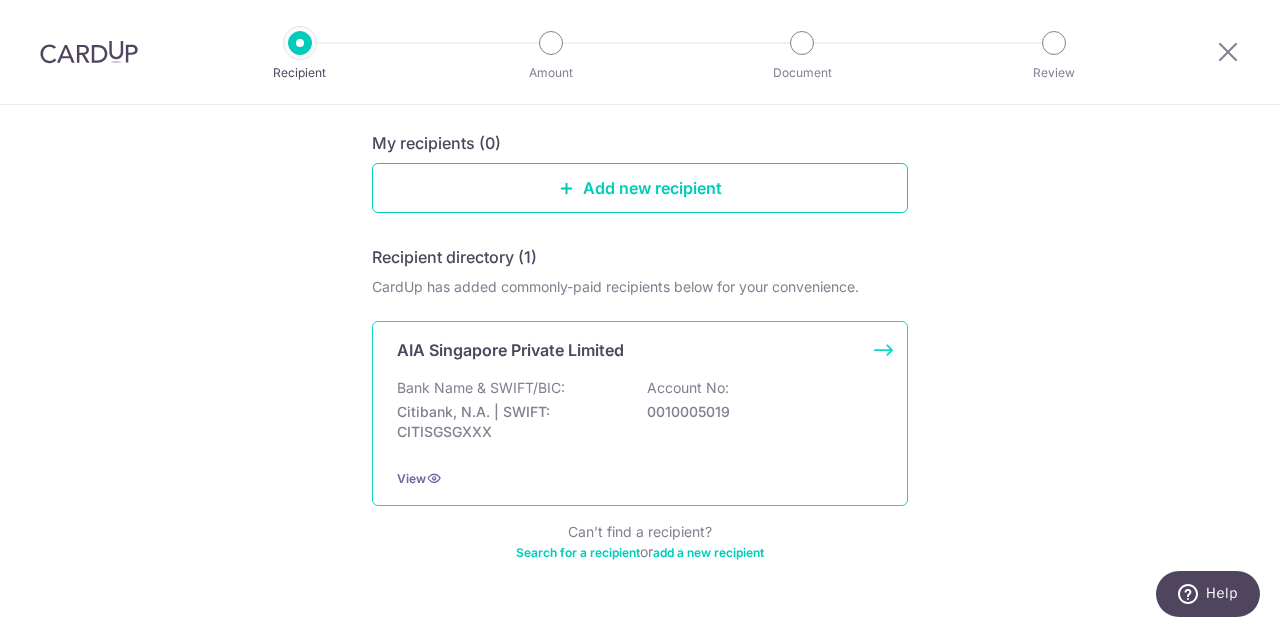 click on "Bank Name & SWIFT/BIC:
Citibank, N.A. | SWIFT: CITISGSGXXX
Account No:
0010005019" at bounding box center (640, 415) 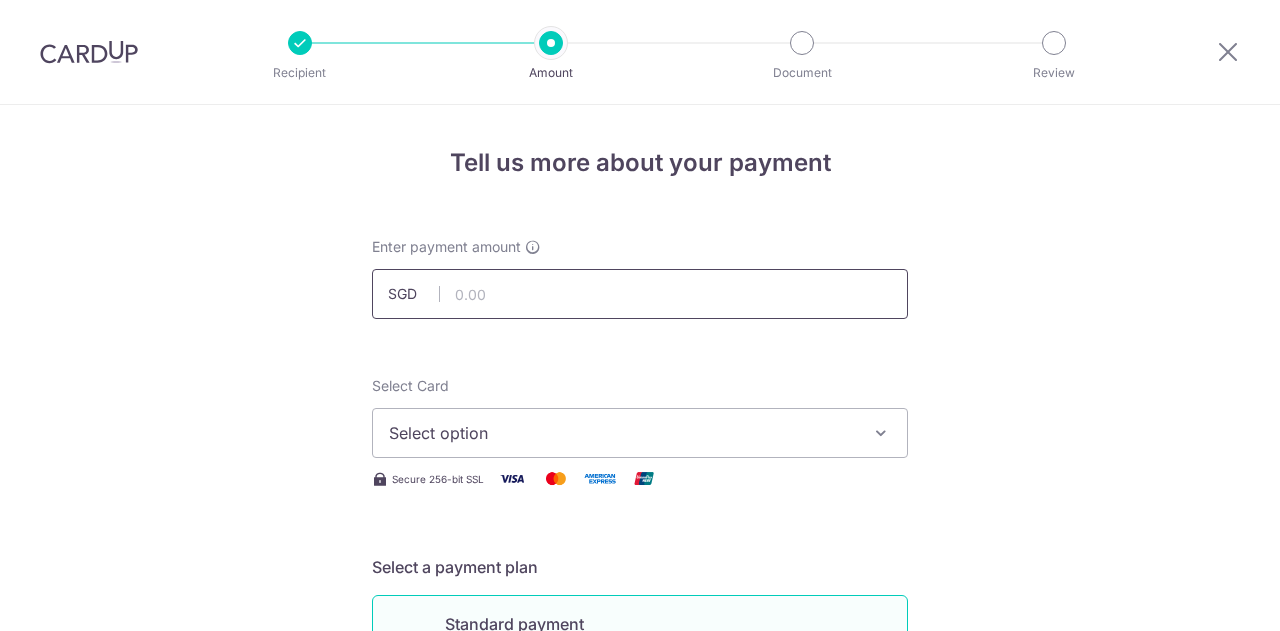 scroll, scrollTop: 0, scrollLeft: 0, axis: both 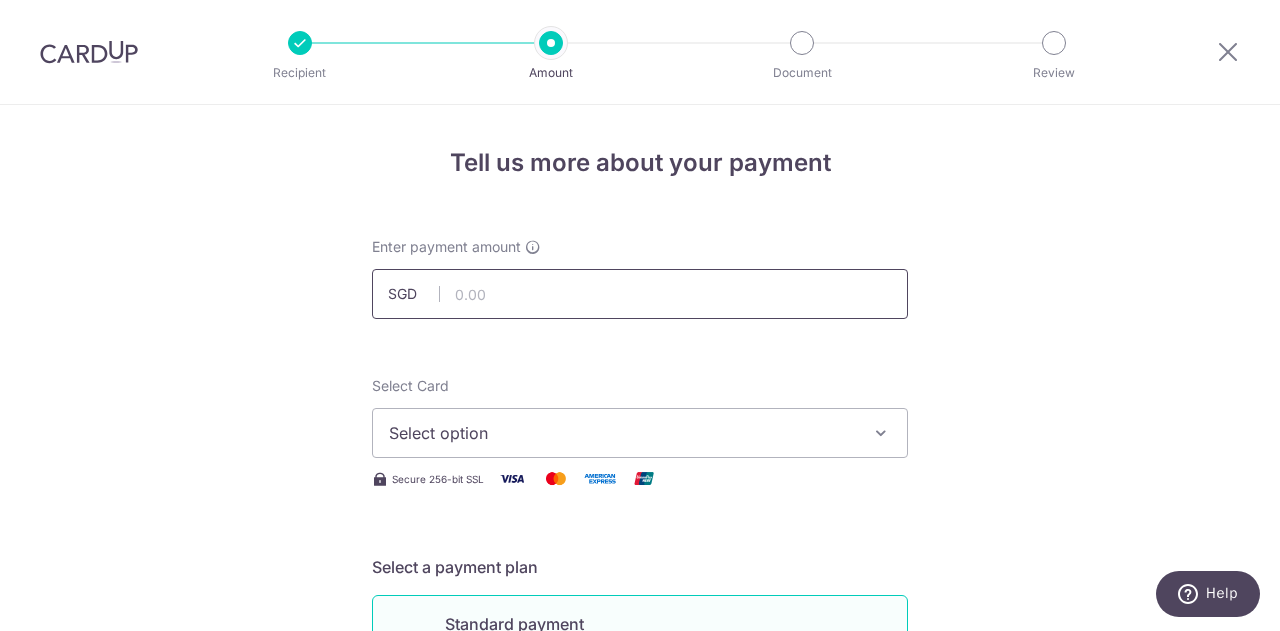click at bounding box center [640, 294] 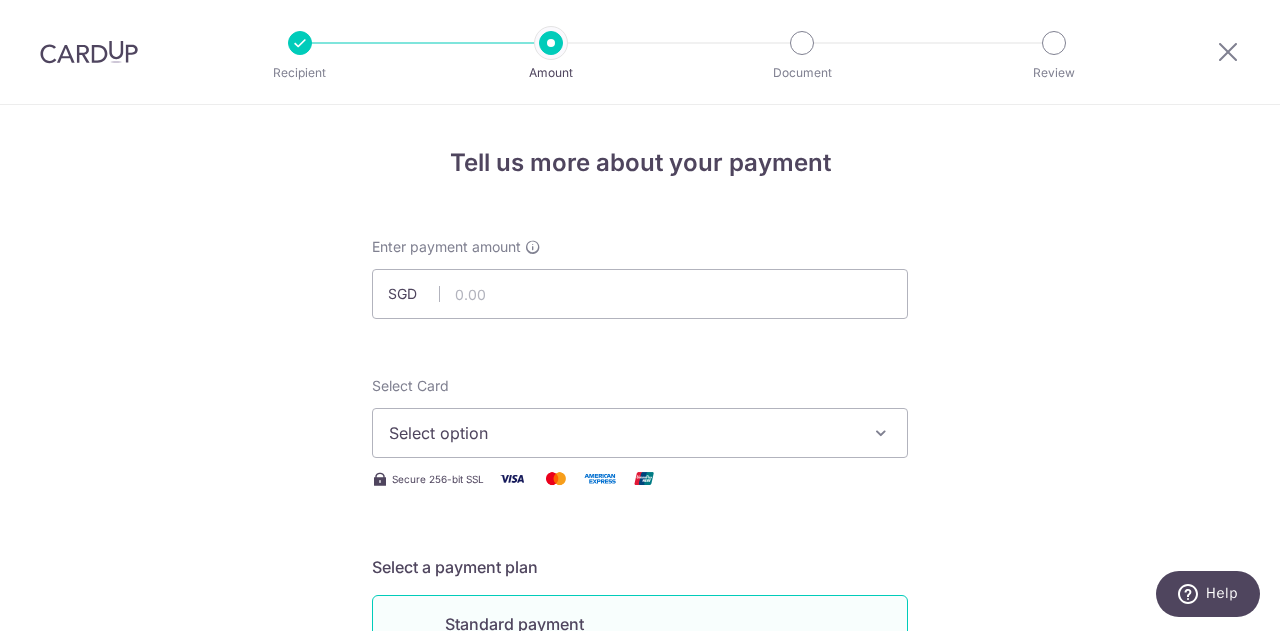 click on "Select option" at bounding box center [622, 433] 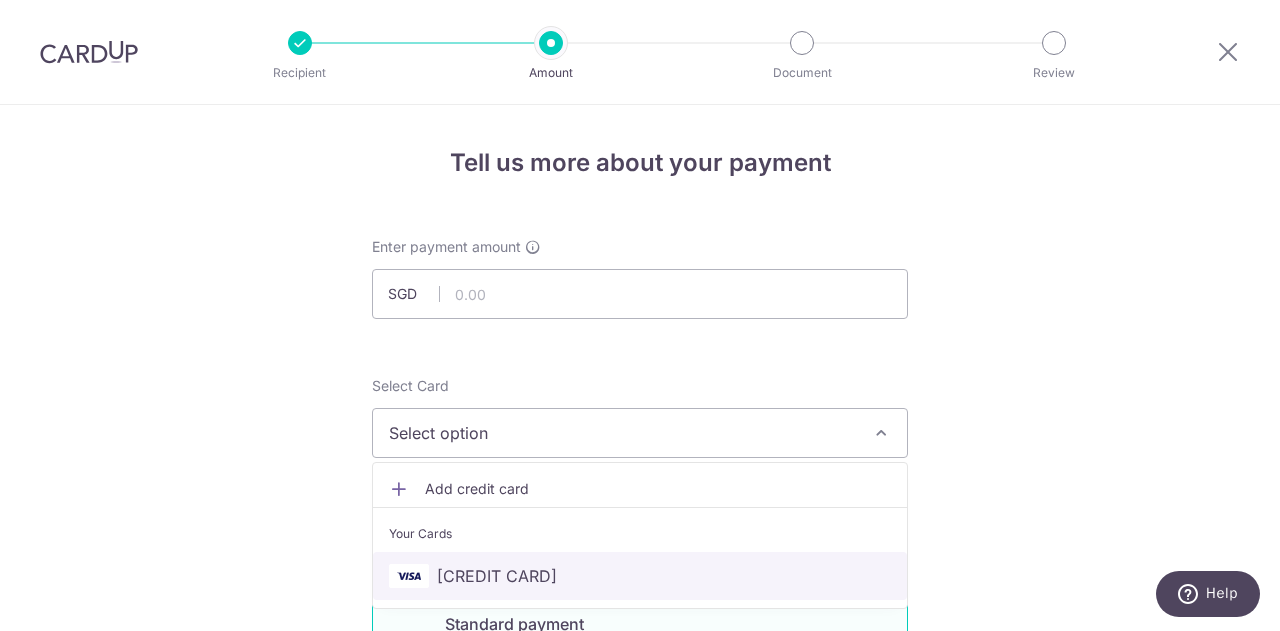 click on "**** 5107" at bounding box center [497, 576] 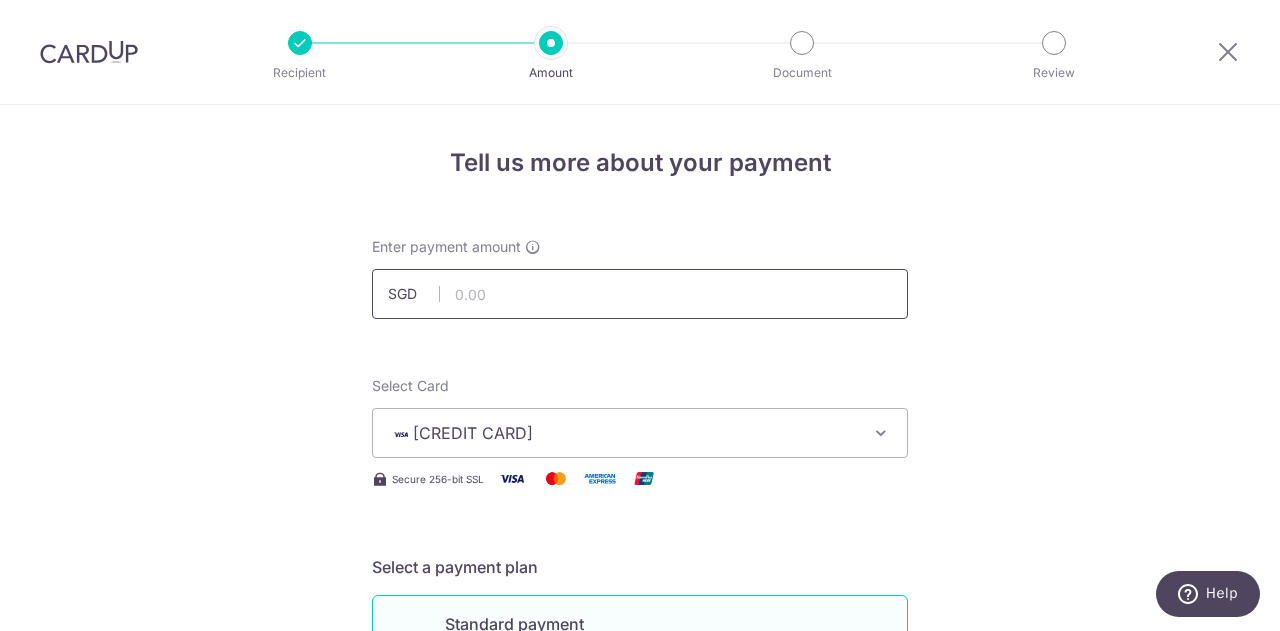 click at bounding box center (640, 294) 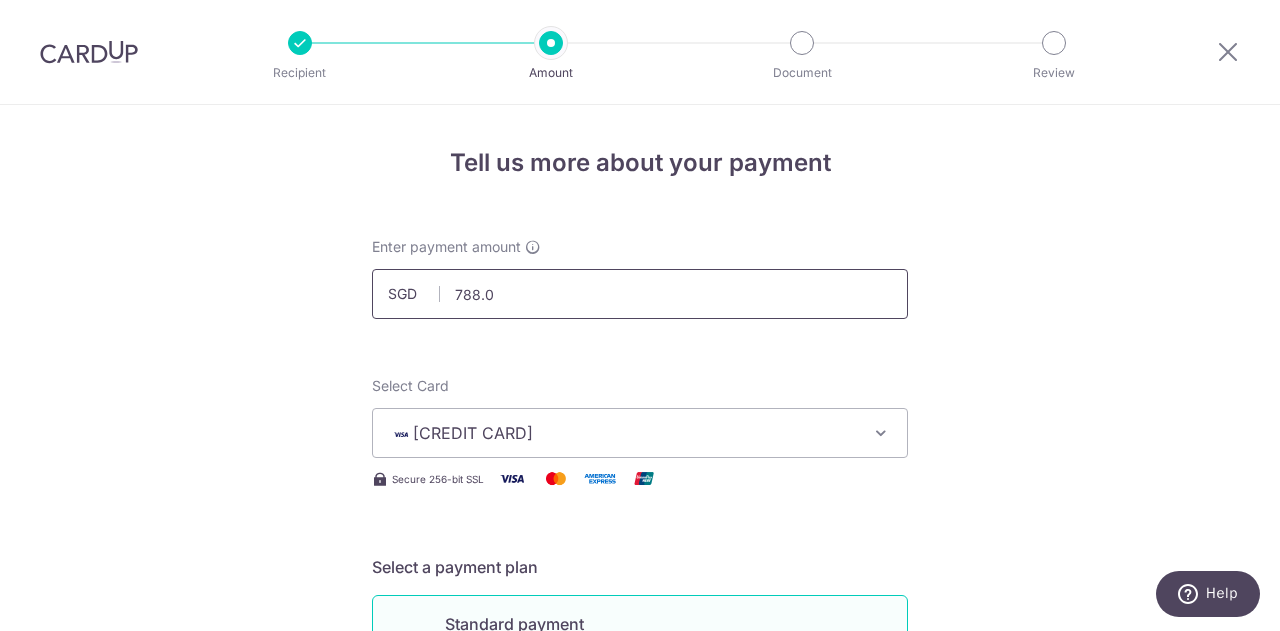 type on "788.08" 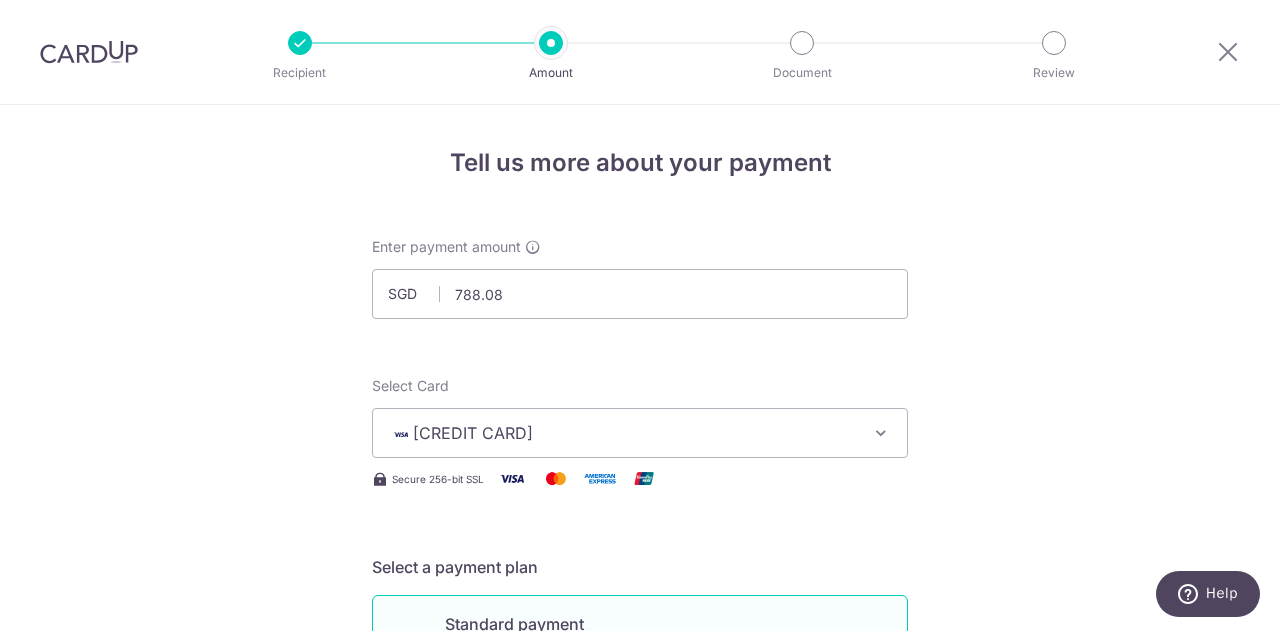 click on "Enter payment amount
SGD
788.08
Select Card
**** 5107
Add credit card
Your Cards
**** 5107
Secure 256-bit SSL
Text
New card details
Card
Secure 256-bit SSL" at bounding box center (640, 1028) 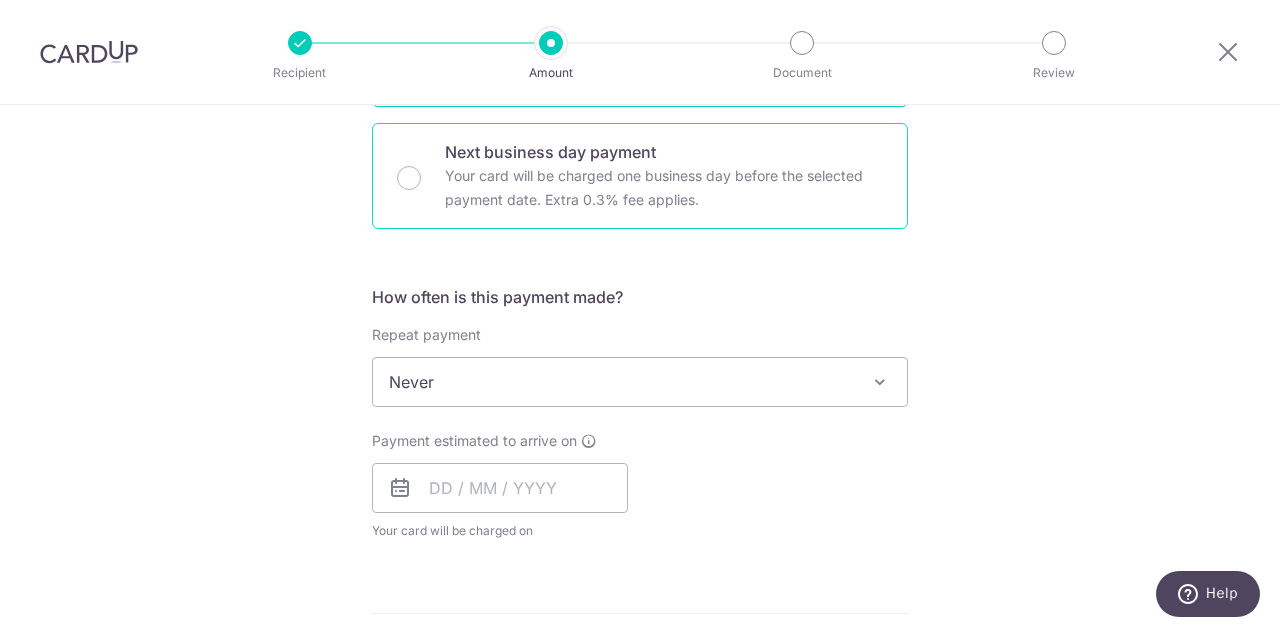 scroll, scrollTop: 600, scrollLeft: 0, axis: vertical 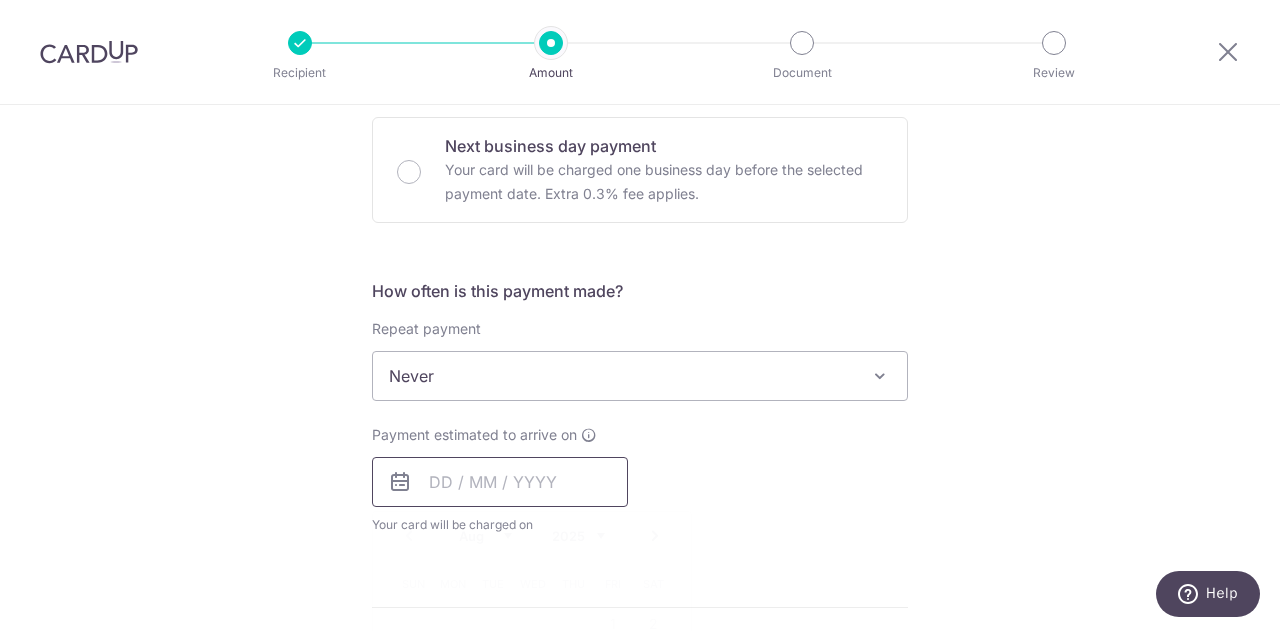 click at bounding box center [500, 482] 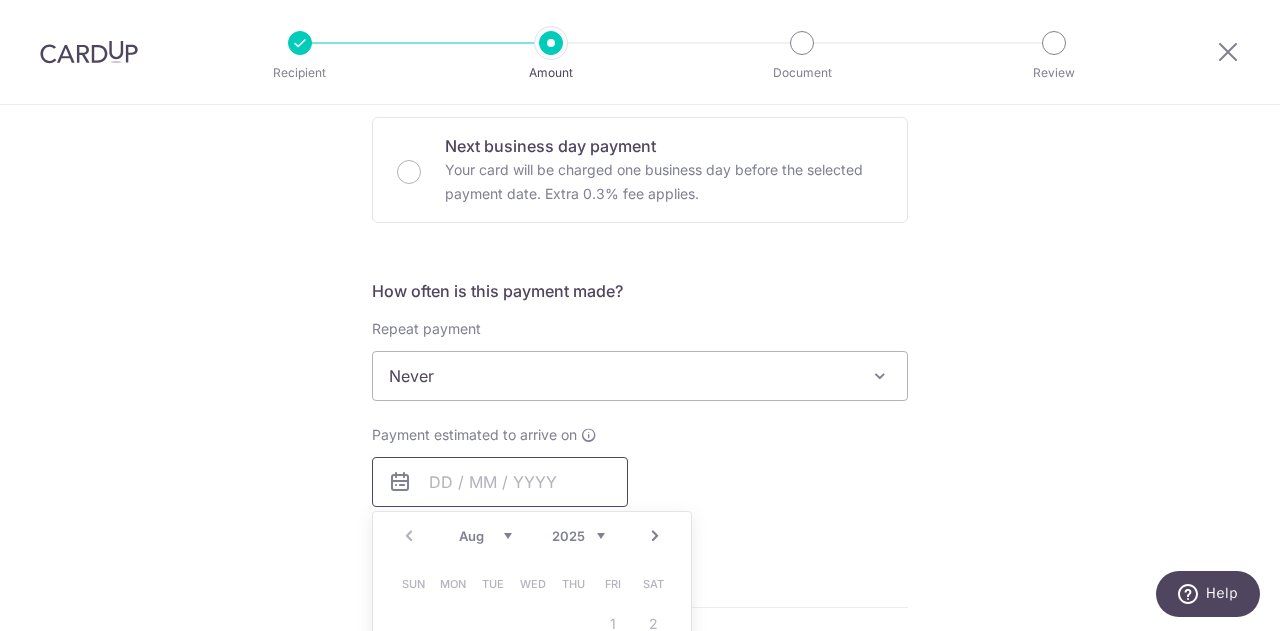 scroll, scrollTop: 900, scrollLeft: 0, axis: vertical 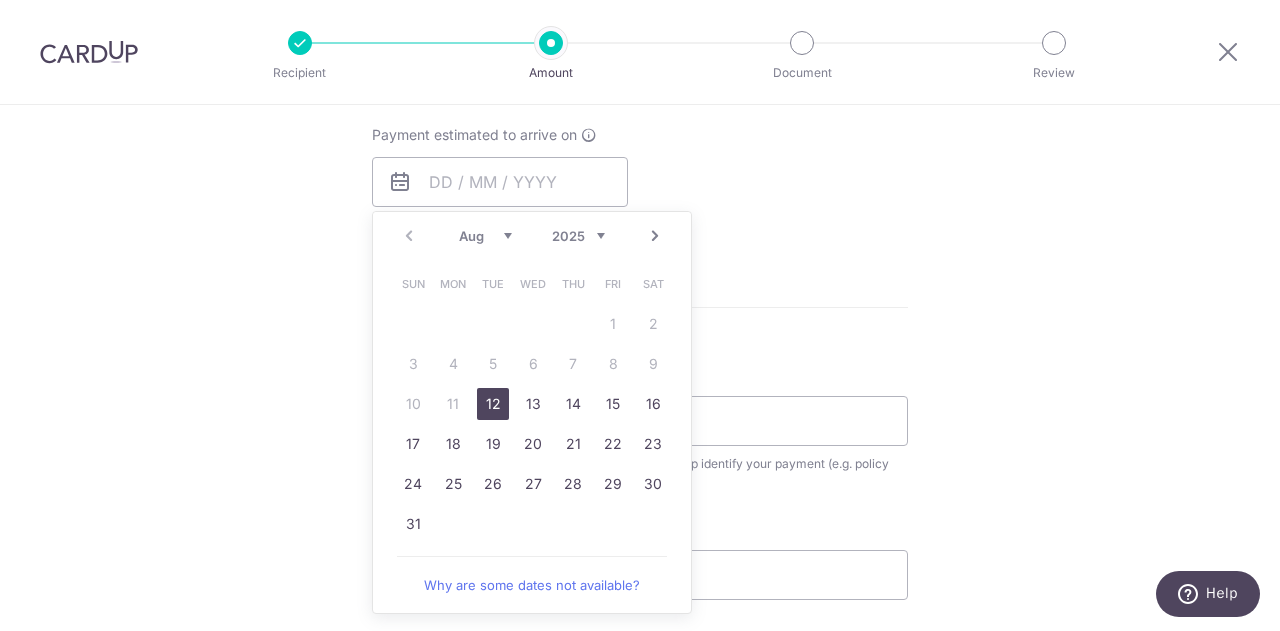 click on "12" at bounding box center (493, 404) 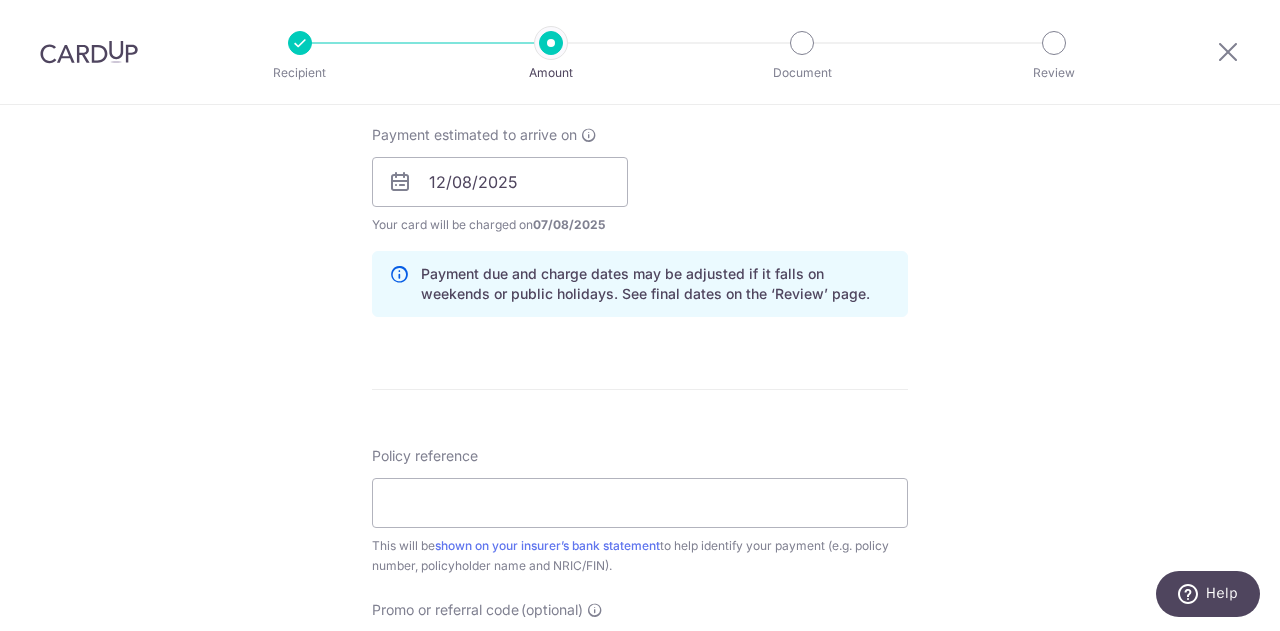 click on "Policy reference
This will be  shown on your insurer’s bank statement  to help identify your payment (e.g. policy number, policyholder name and NRIC/FIN)." at bounding box center [640, 511] 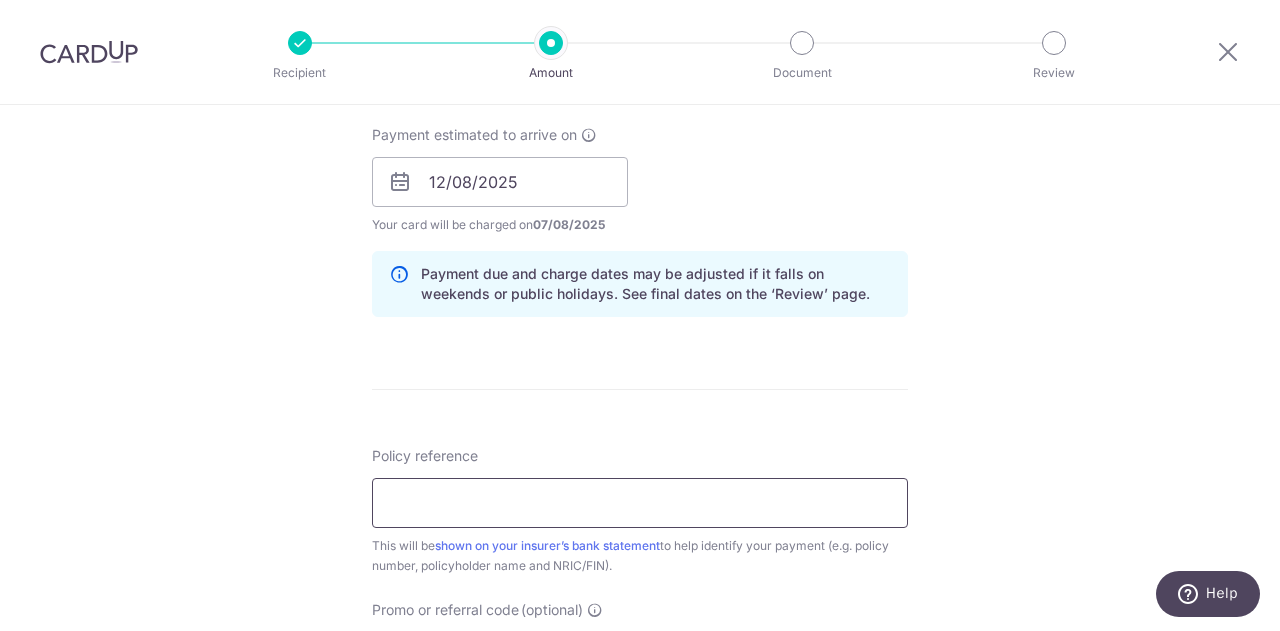 click on "Policy reference" at bounding box center [640, 503] 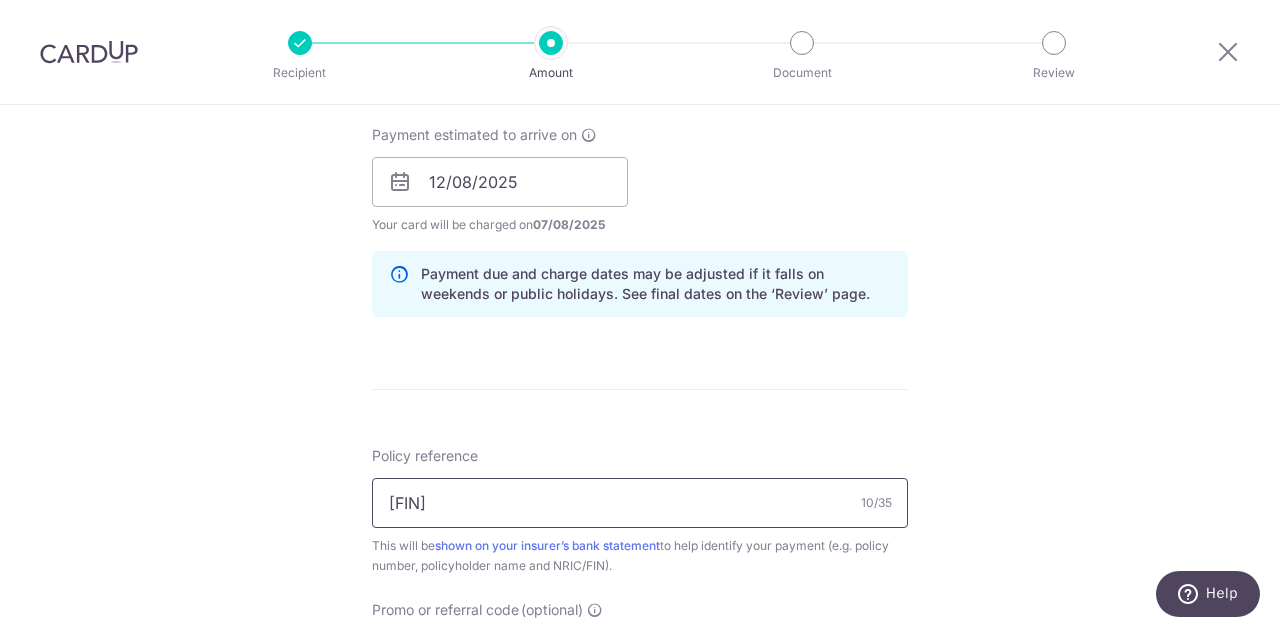 scroll, scrollTop: 1100, scrollLeft: 0, axis: vertical 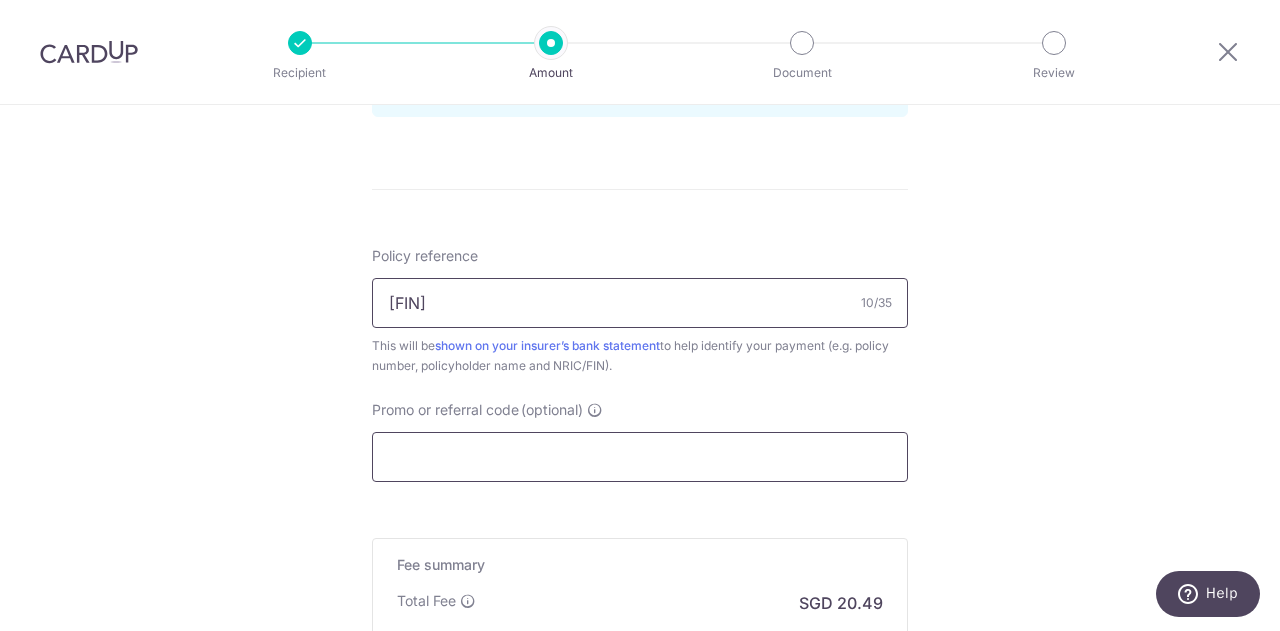 type on "L550628806" 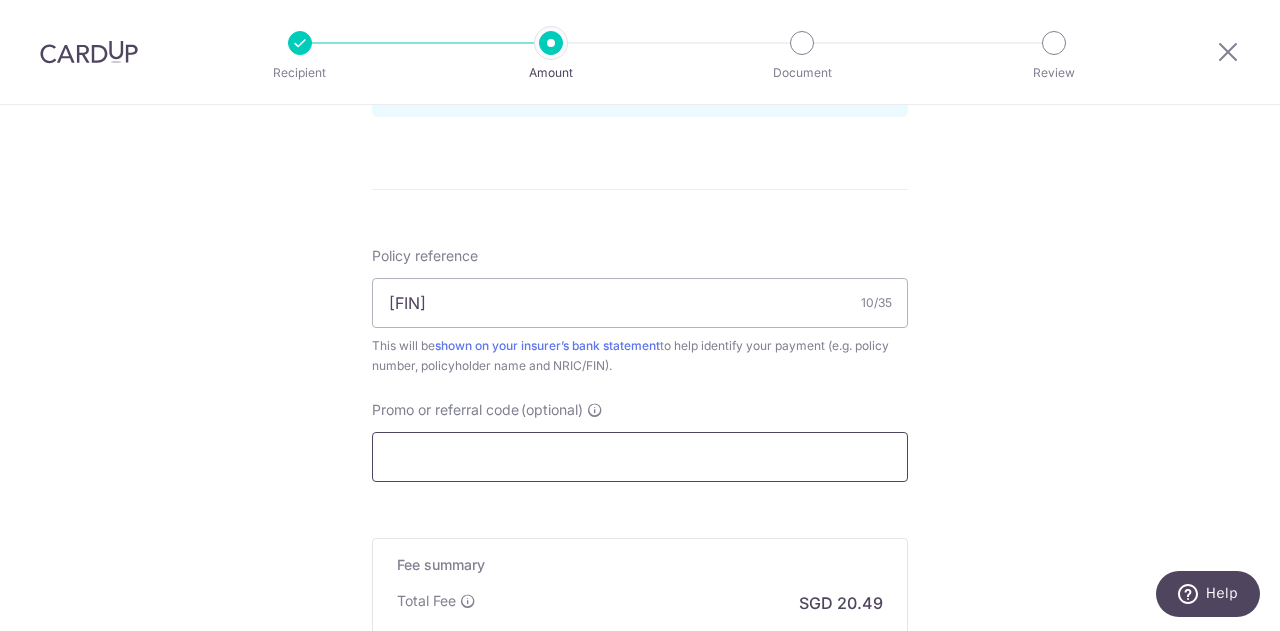 click on "Promo or referral code
(optional)" at bounding box center [640, 457] 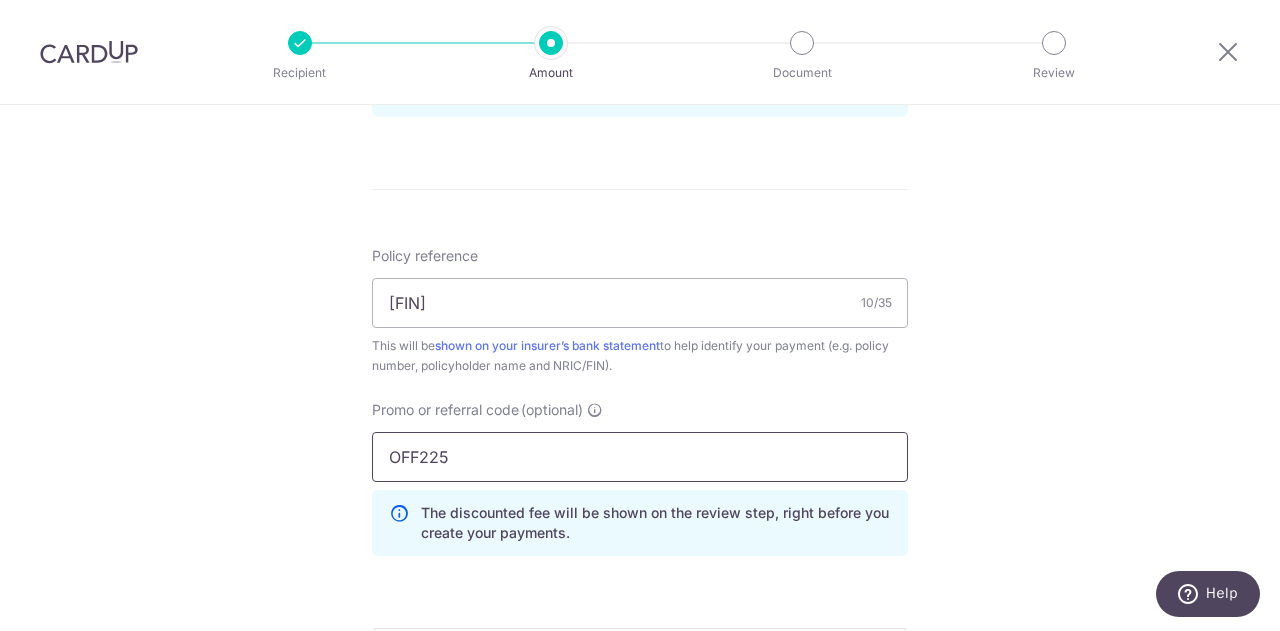 type on "OFF225" 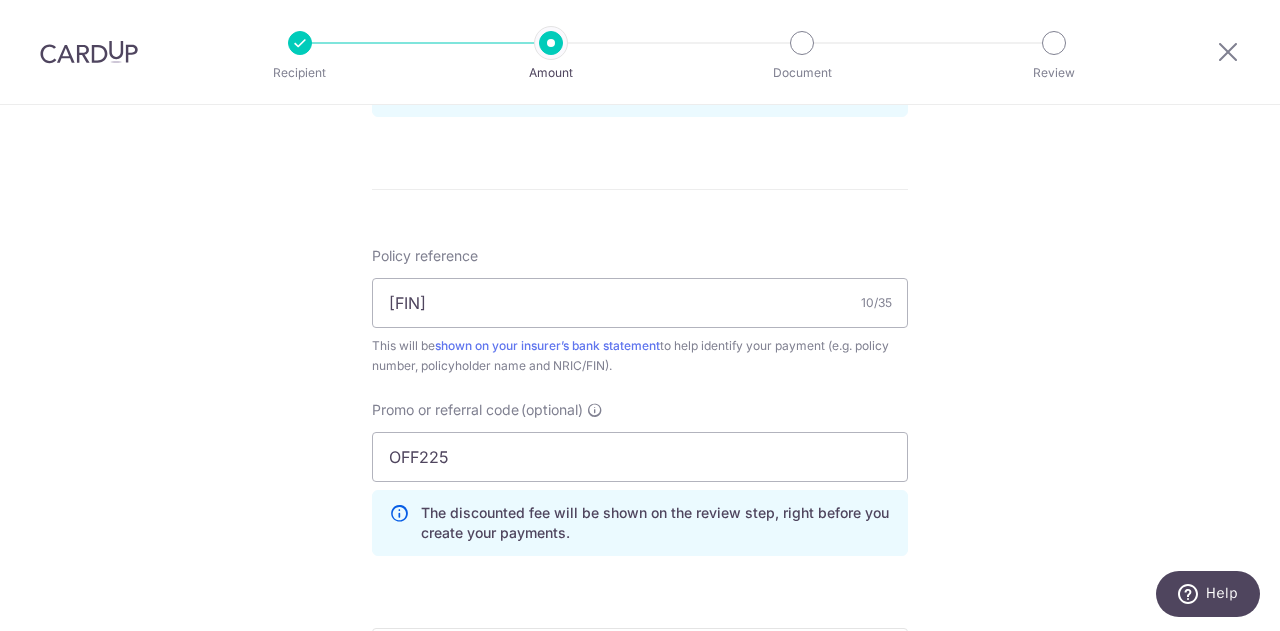 click on "Tell us more about your payment
Enter payment amount
SGD
788.08
788.08
Select Card
**** 5107
Add credit card
Your Cards
**** 5107
Secure 256-bit SSL
Text
New card details
Card
Secure 256-bit SSL" at bounding box center [640, -5] 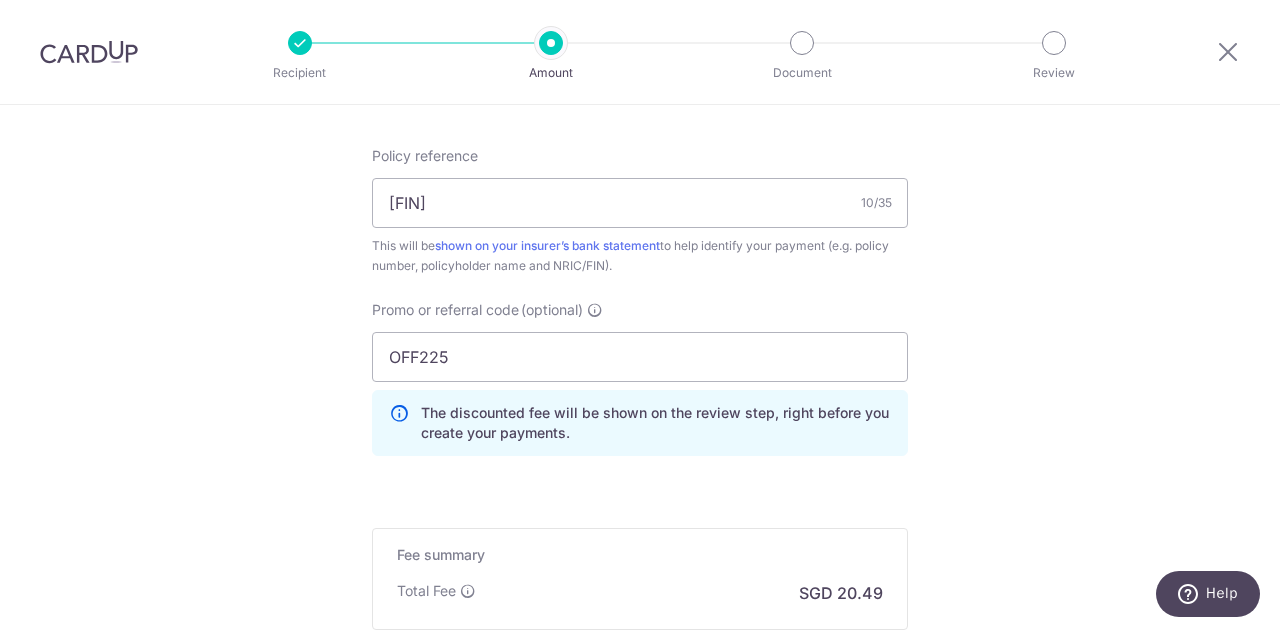 scroll, scrollTop: 1449, scrollLeft: 0, axis: vertical 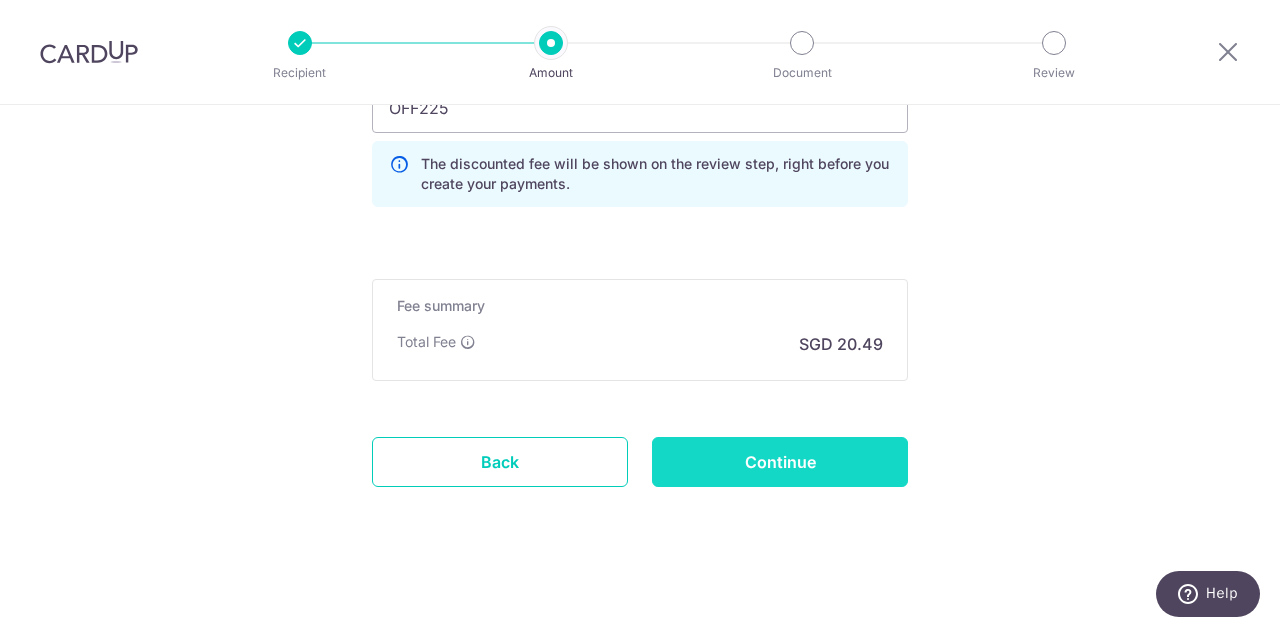click on "Continue" at bounding box center [780, 462] 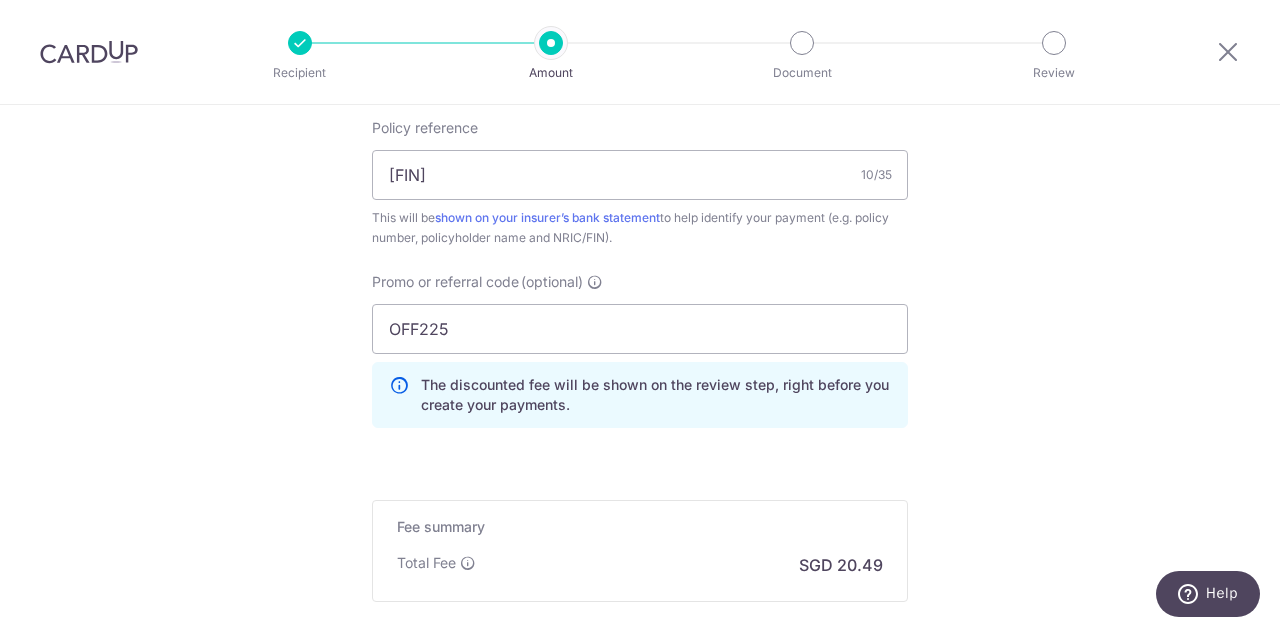 scroll, scrollTop: 862, scrollLeft: 0, axis: vertical 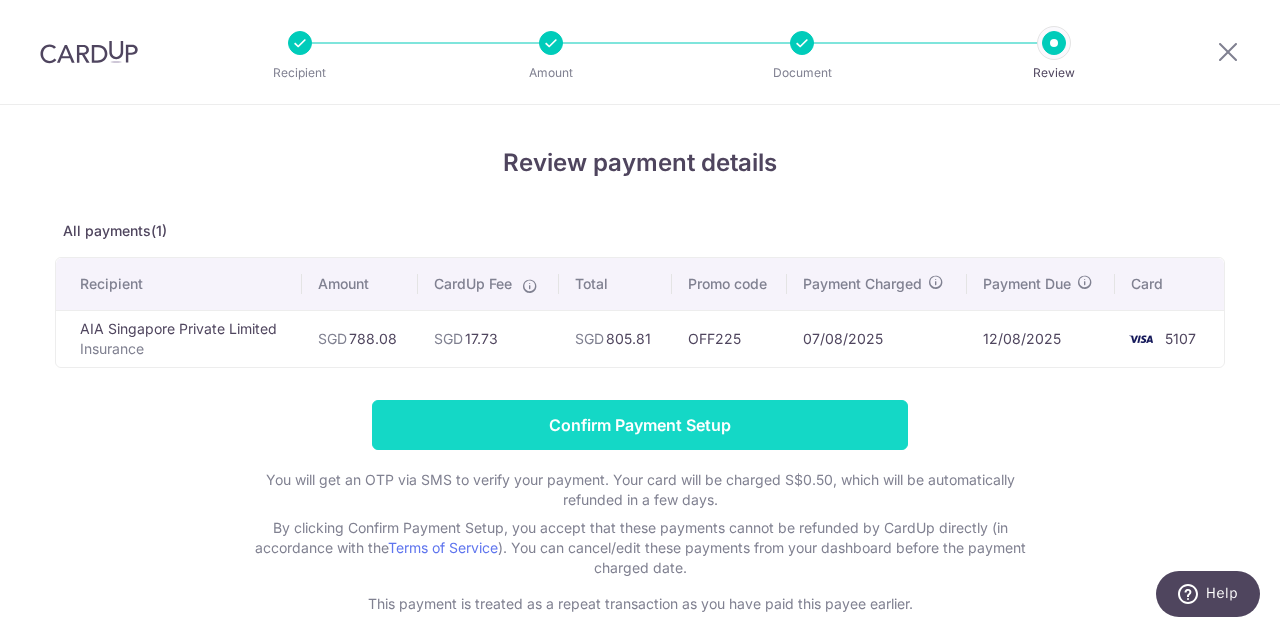 click on "Confirm Payment Setup" at bounding box center (640, 425) 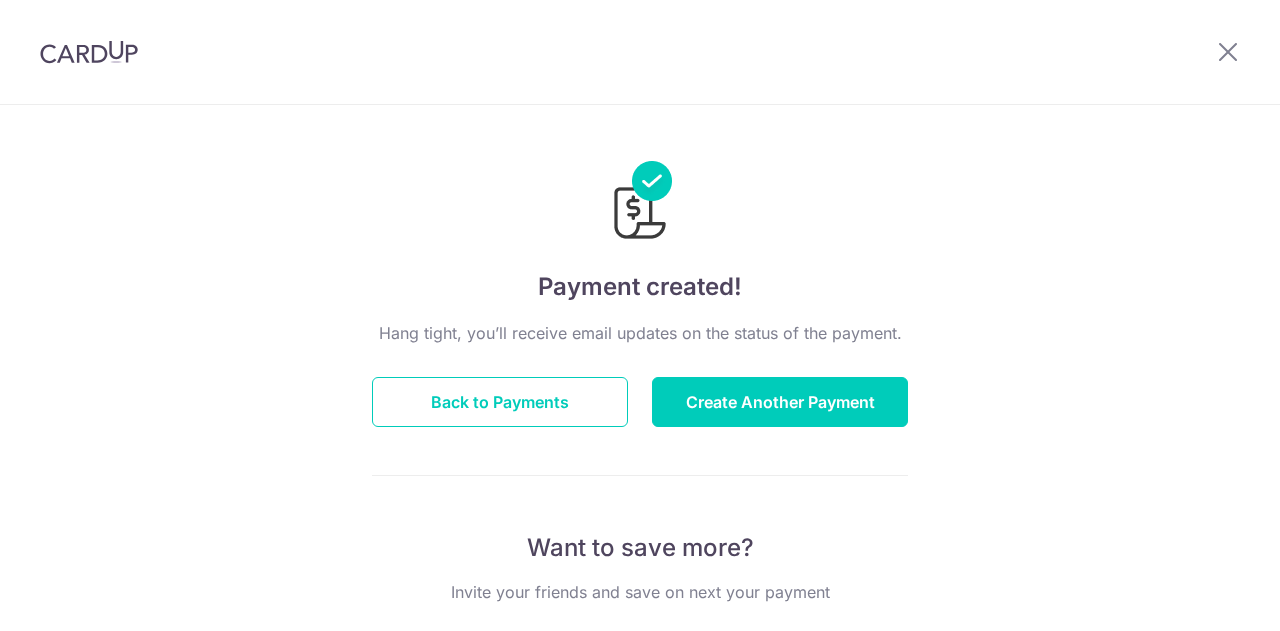 scroll, scrollTop: 0, scrollLeft: 0, axis: both 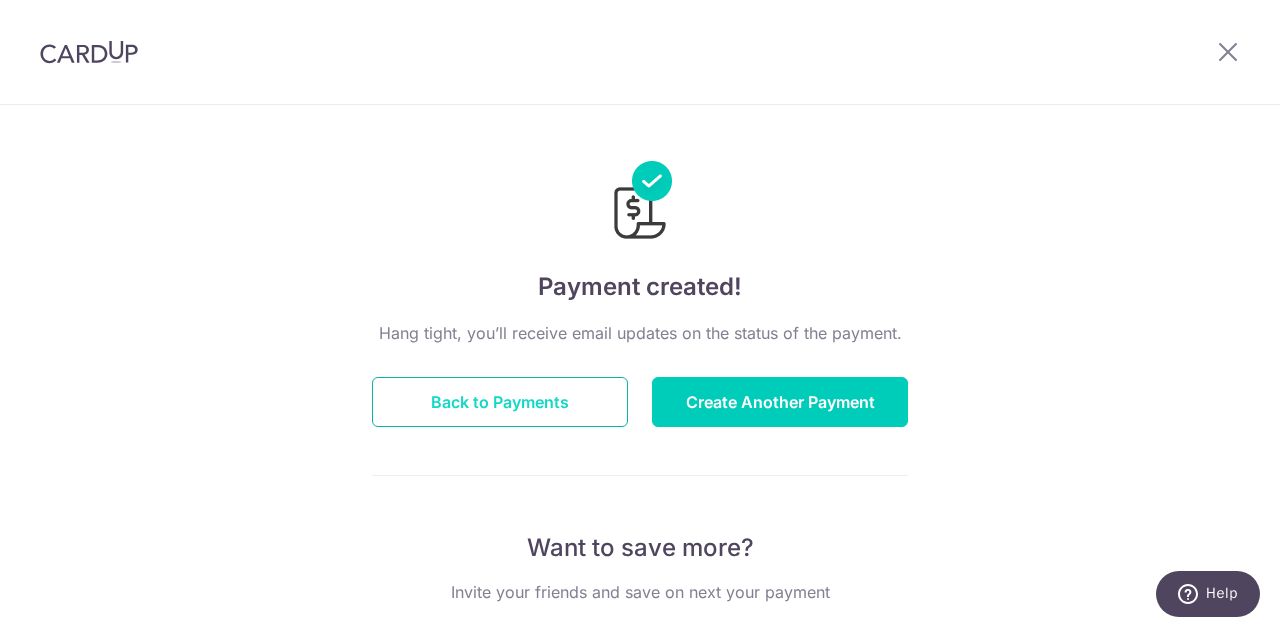 click on "Back to Payments" at bounding box center (500, 402) 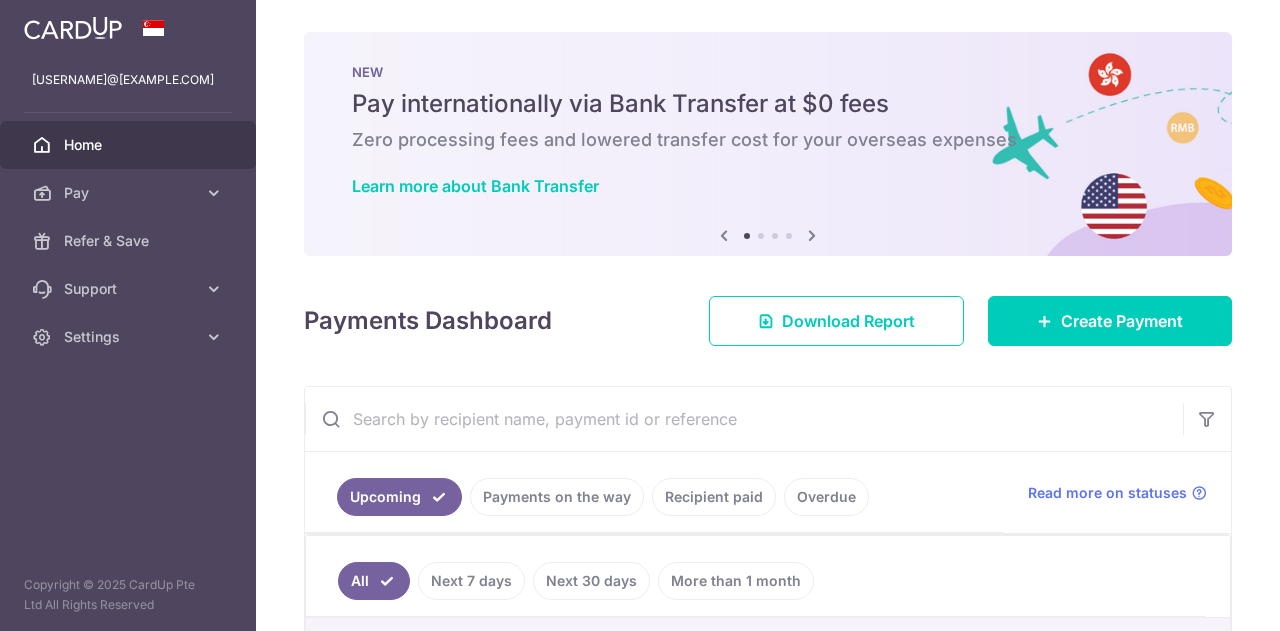 scroll, scrollTop: 0, scrollLeft: 0, axis: both 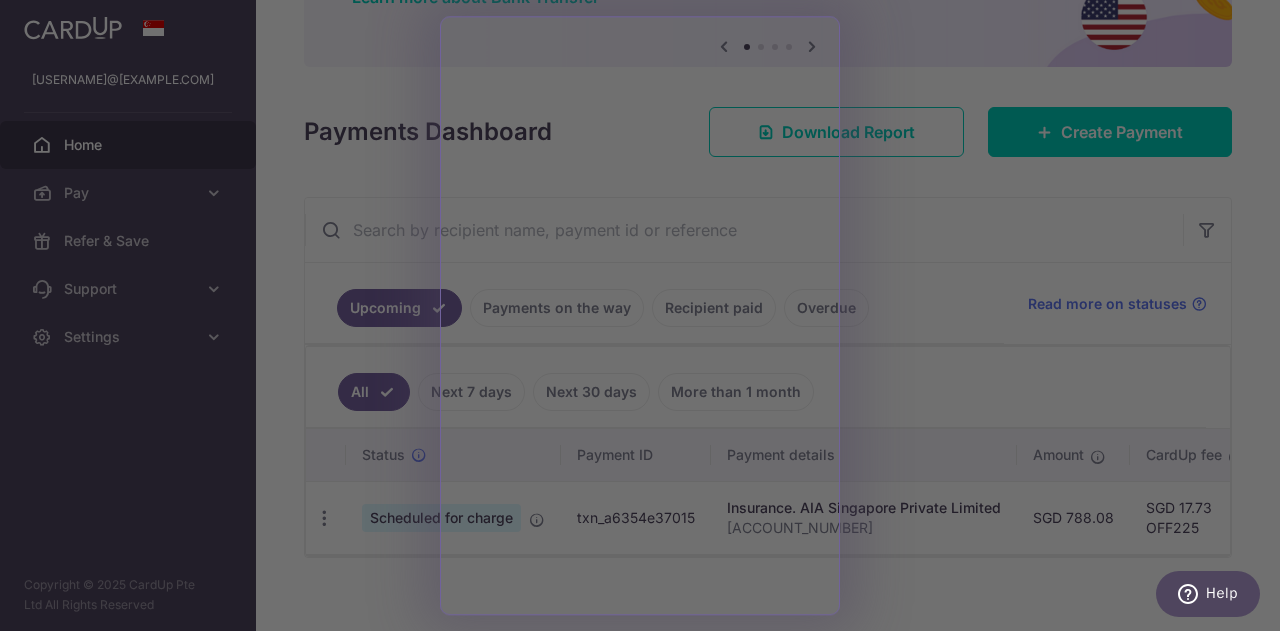 click at bounding box center (646, 318) 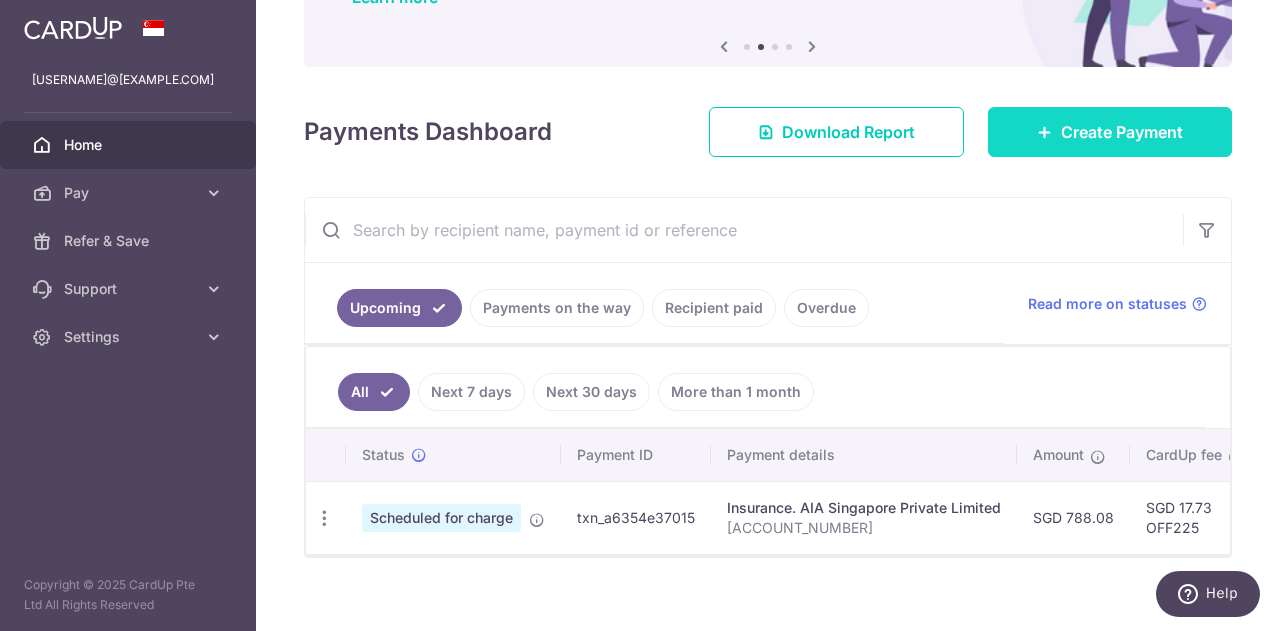 click on "Create Payment" at bounding box center (1122, 132) 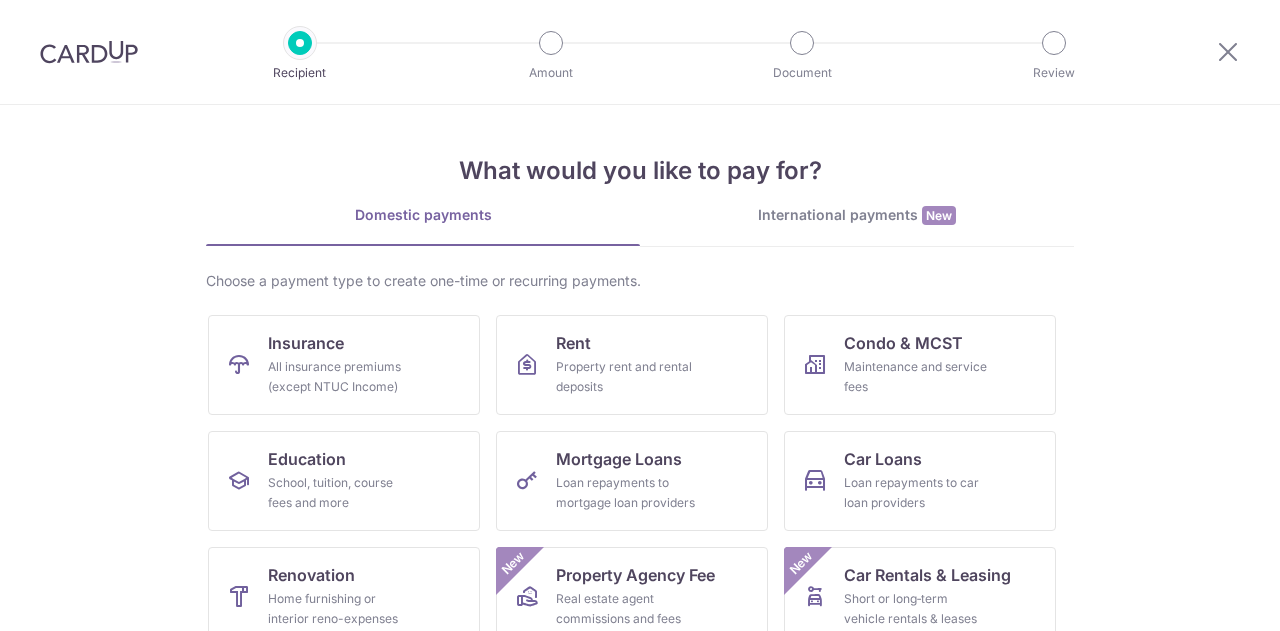 scroll, scrollTop: 0, scrollLeft: 0, axis: both 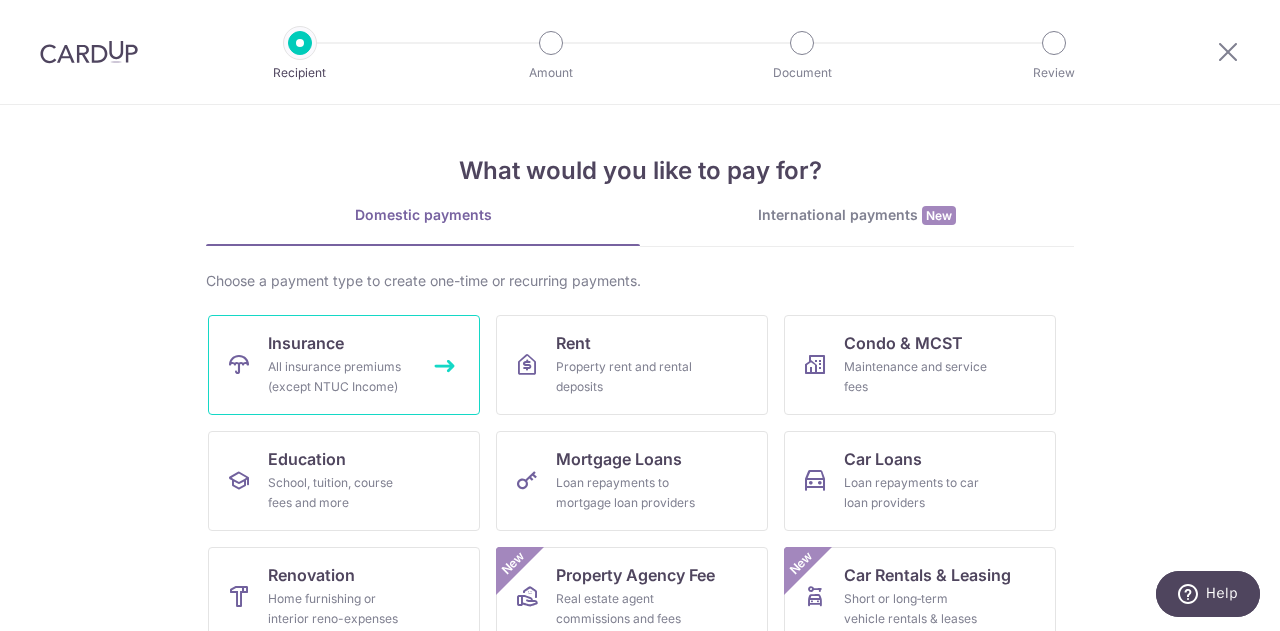 click on "All insurance premiums (except NTUC Income)" at bounding box center [340, 377] 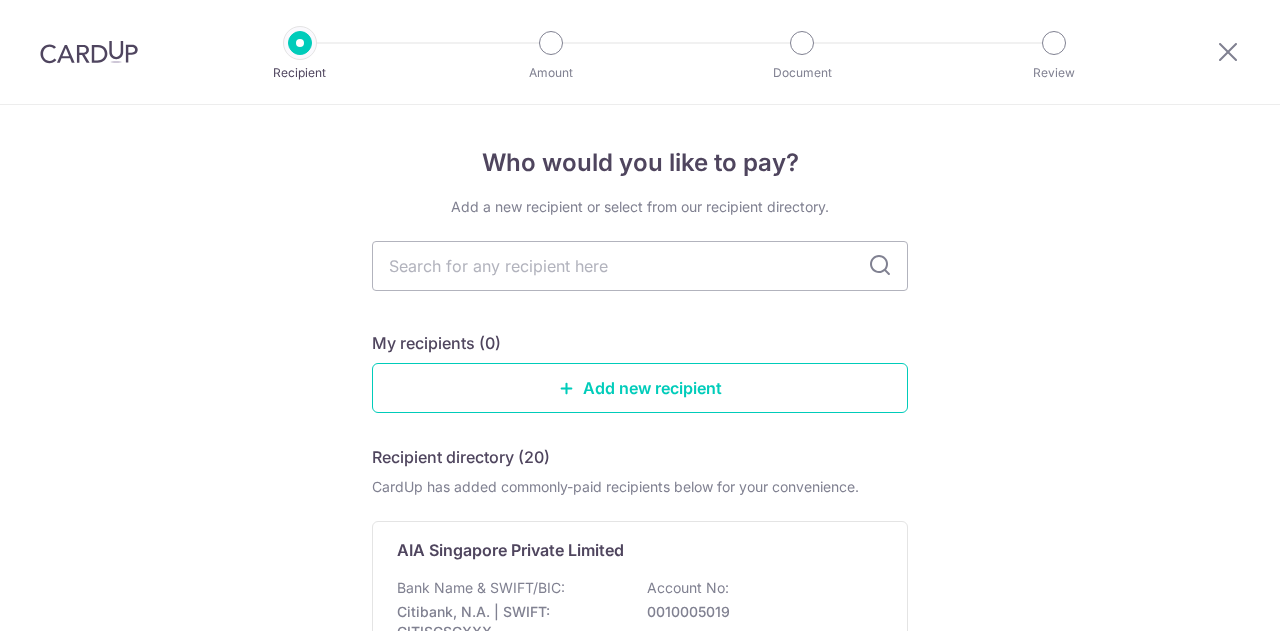 scroll, scrollTop: 0, scrollLeft: 0, axis: both 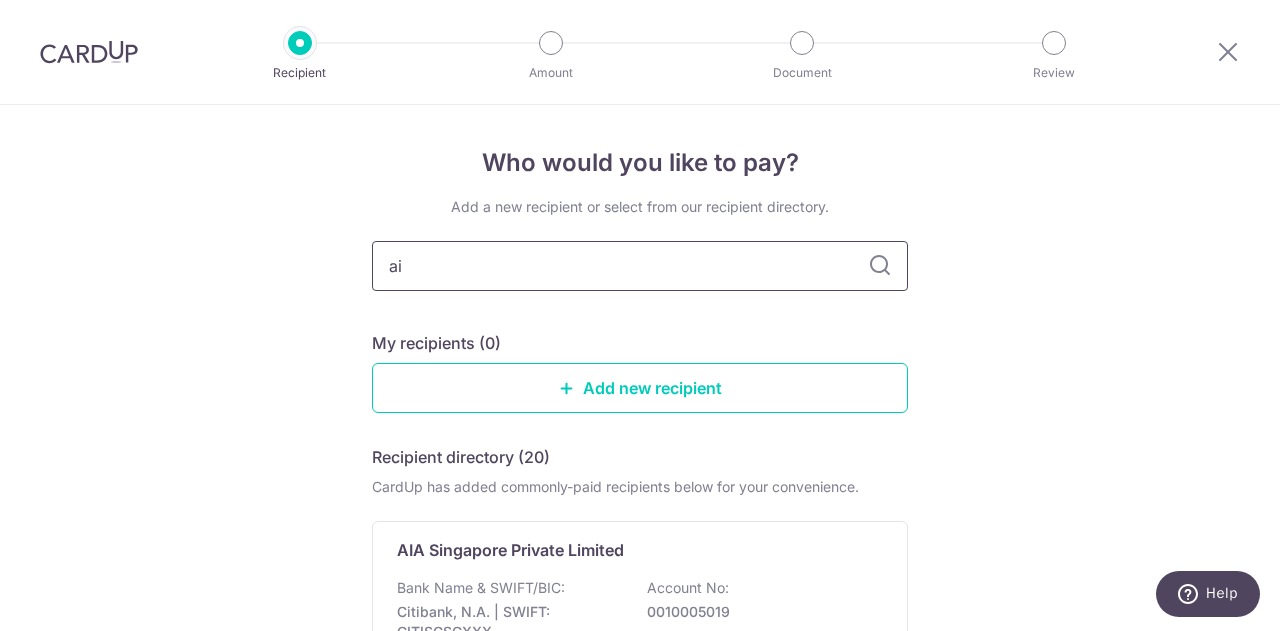 type on "aia" 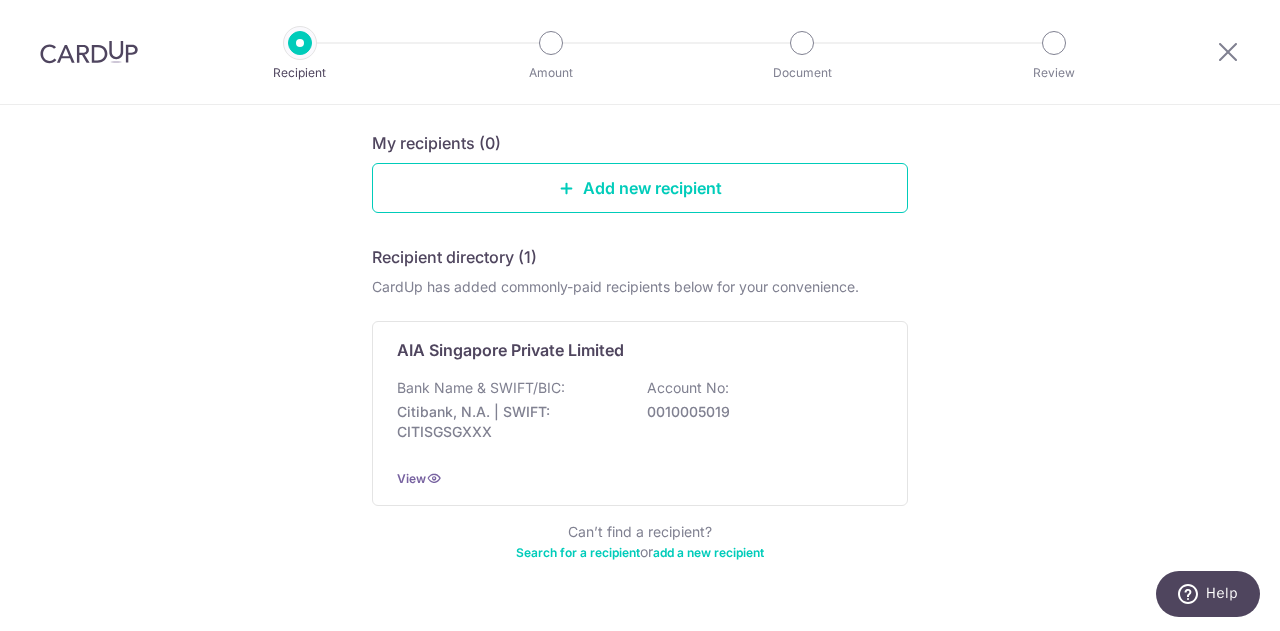 scroll, scrollTop: 0, scrollLeft: 0, axis: both 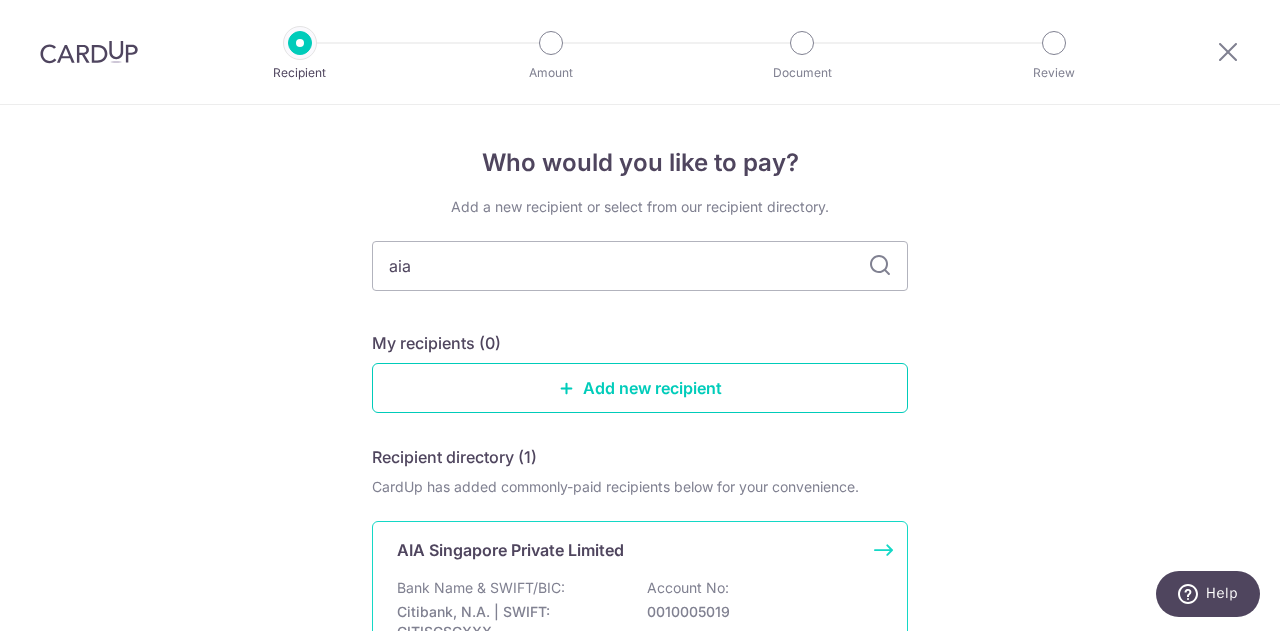 click on "AIA Singapore Private Limited
Bank Name & SWIFT/BIC:
Citibank, N.A. | SWIFT: CITISGSGXXX
Account No:
0010005019
View" at bounding box center [640, 613] 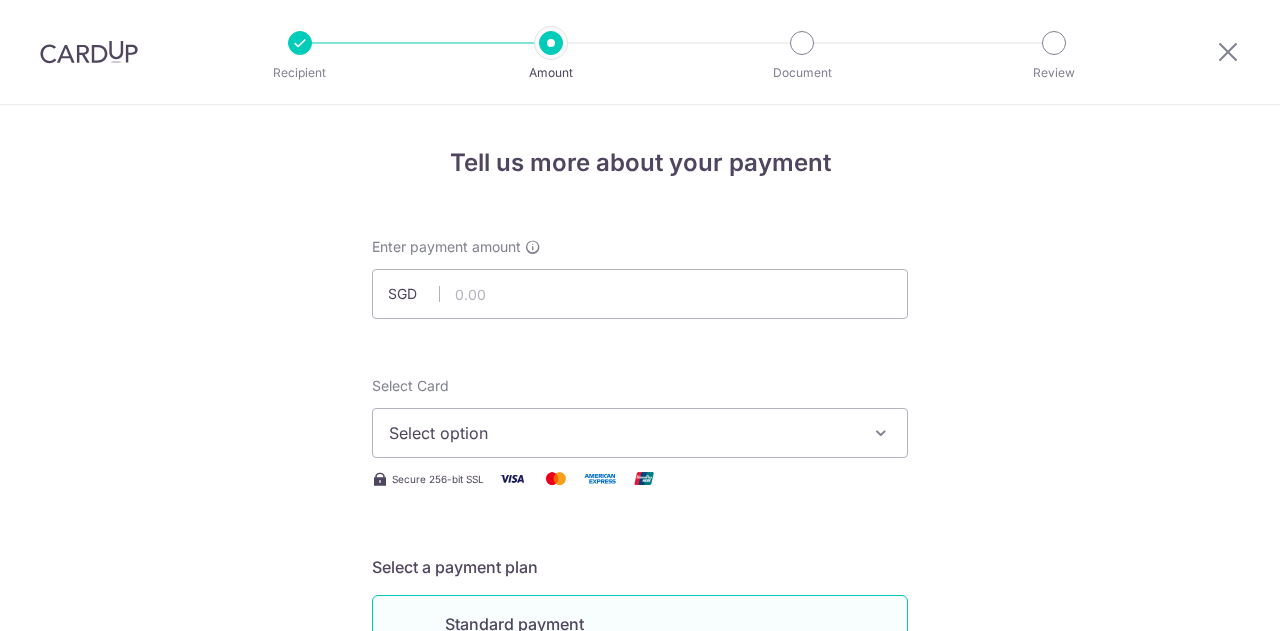 scroll, scrollTop: 0, scrollLeft: 0, axis: both 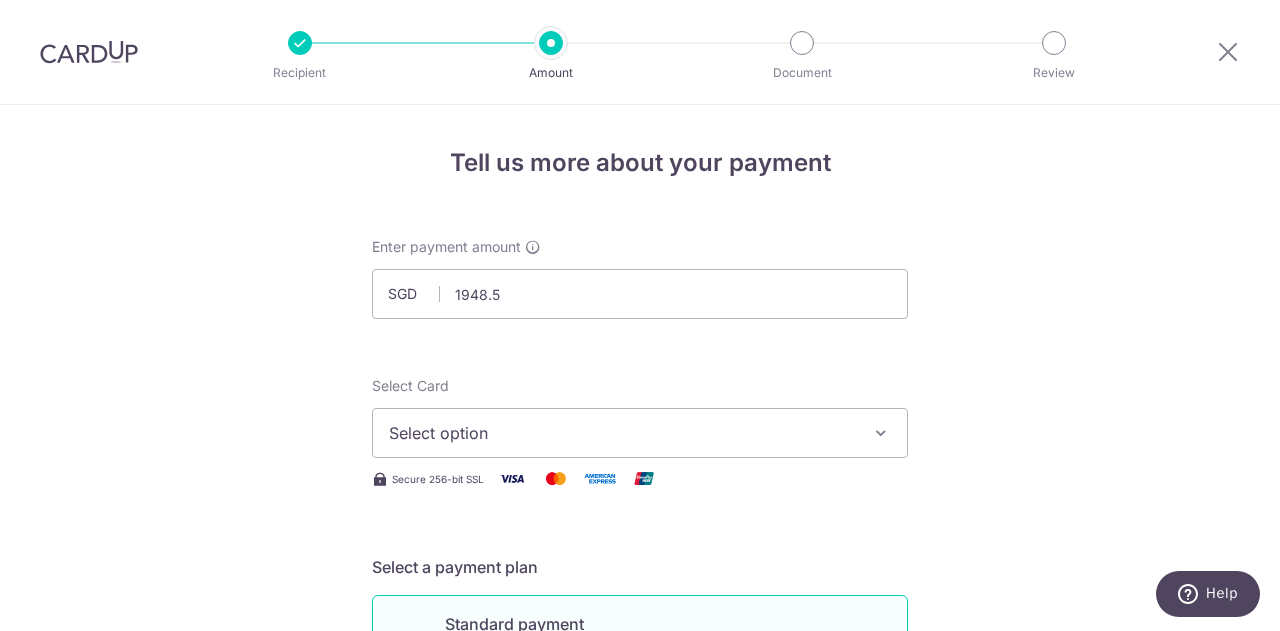 type on "1,948.50" 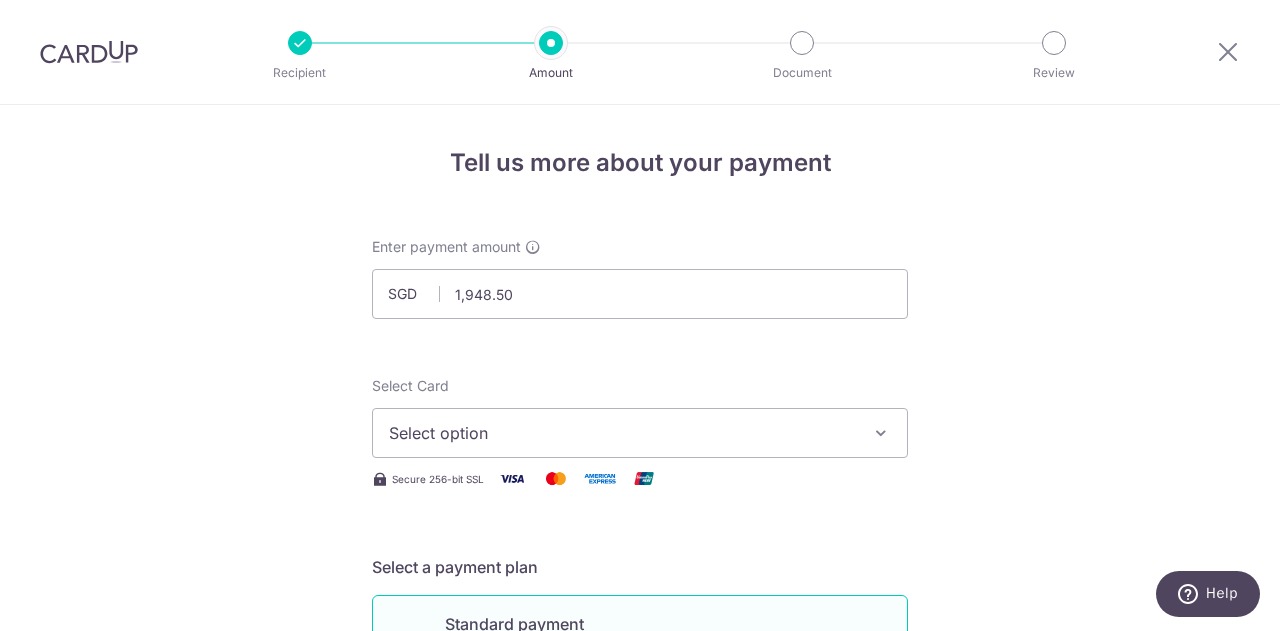 click on "Select option" at bounding box center [640, 433] 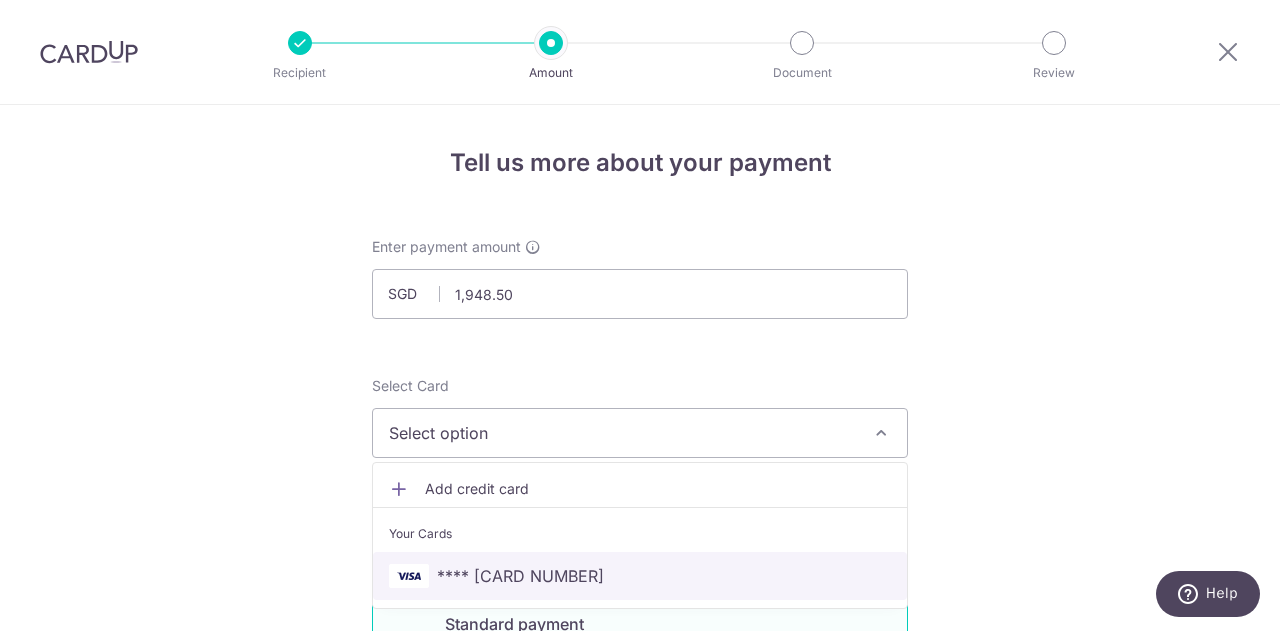 click at bounding box center [409, 576] 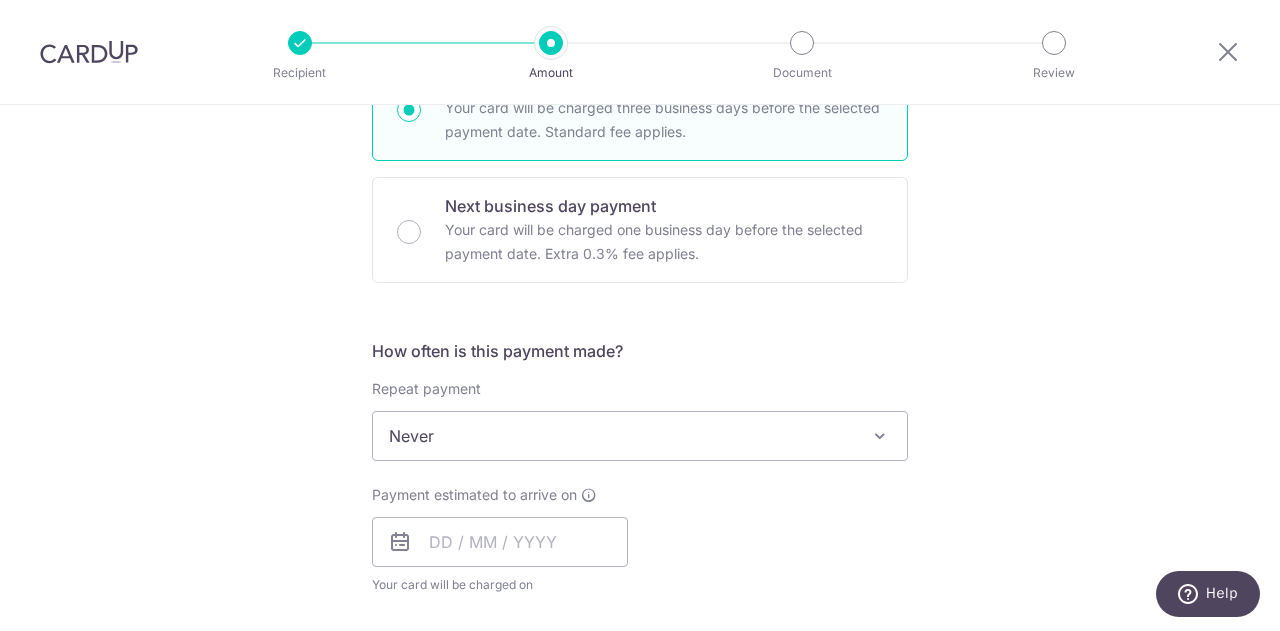 scroll, scrollTop: 800, scrollLeft: 0, axis: vertical 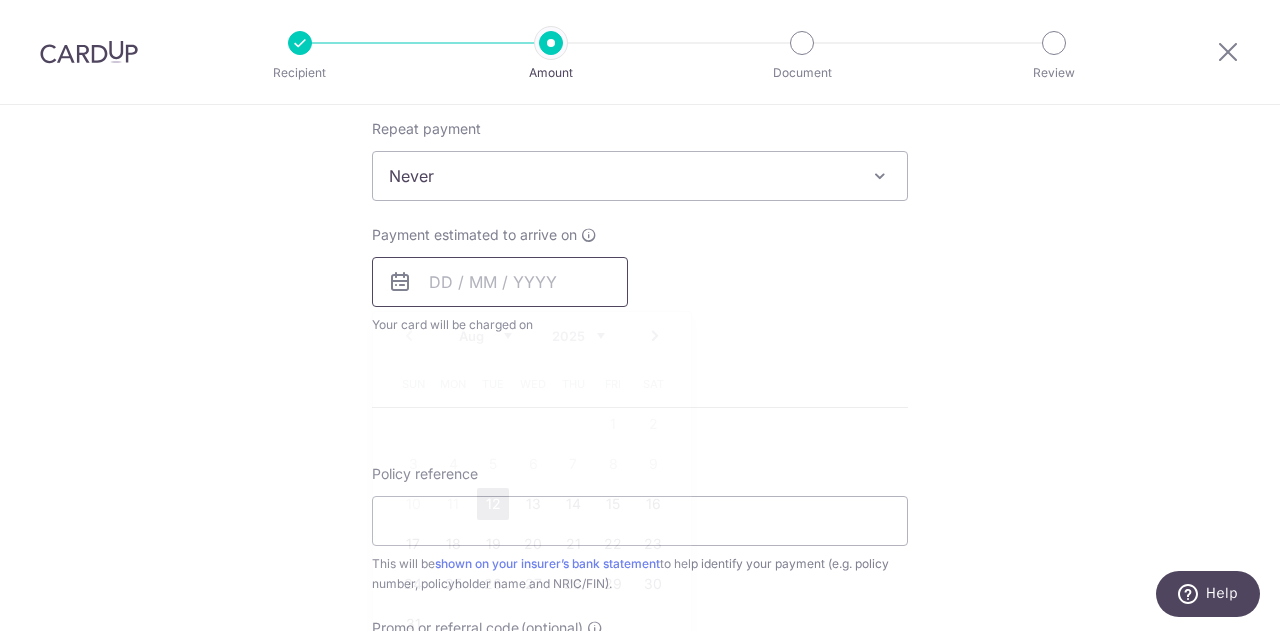 click at bounding box center (500, 282) 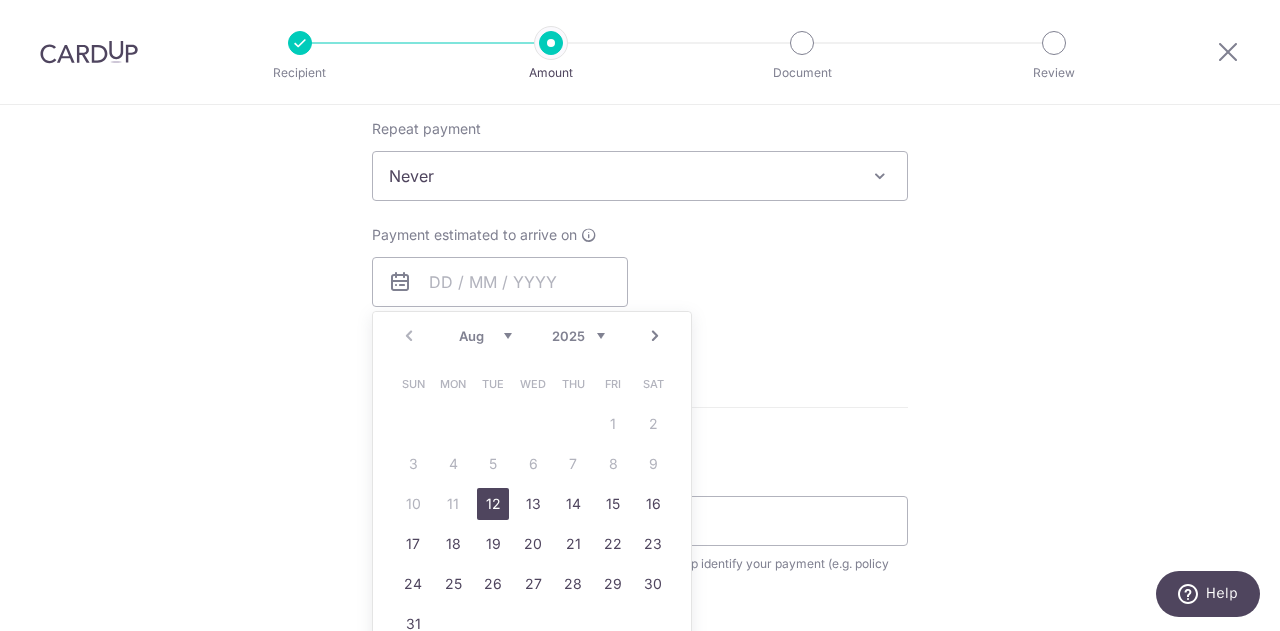 click on "12" at bounding box center [493, 504] 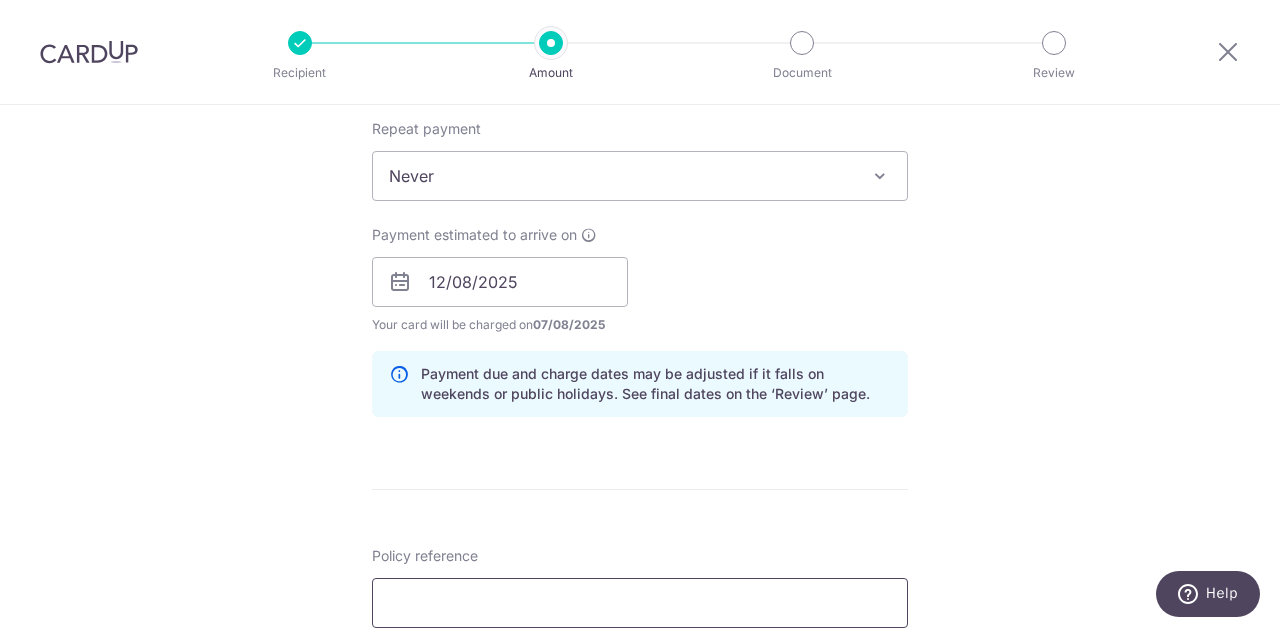 click on "Policy reference" at bounding box center [640, 603] 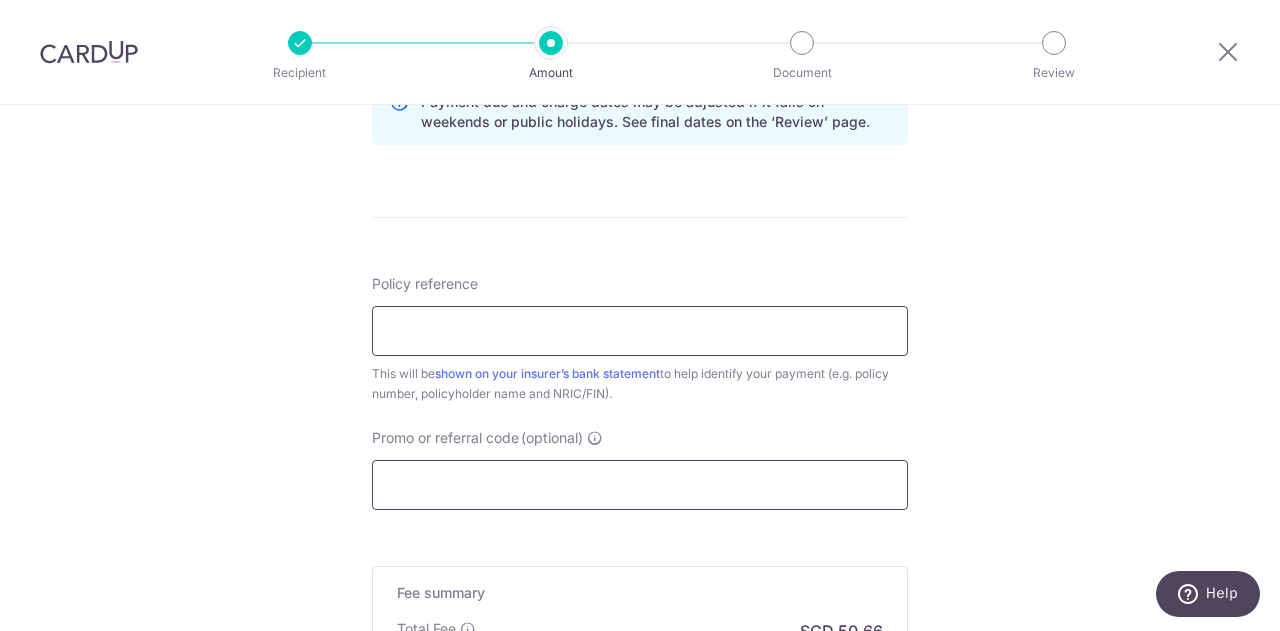 scroll, scrollTop: 1100, scrollLeft: 0, axis: vertical 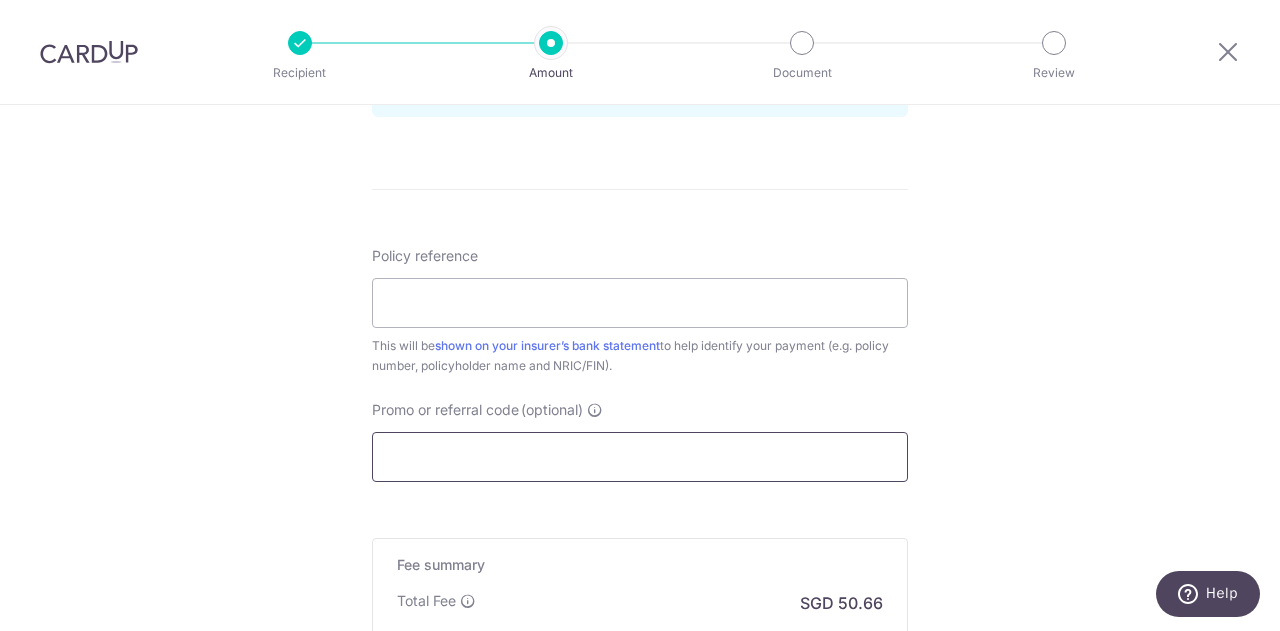 click on "Promo or referral code
(optional)" at bounding box center [640, 457] 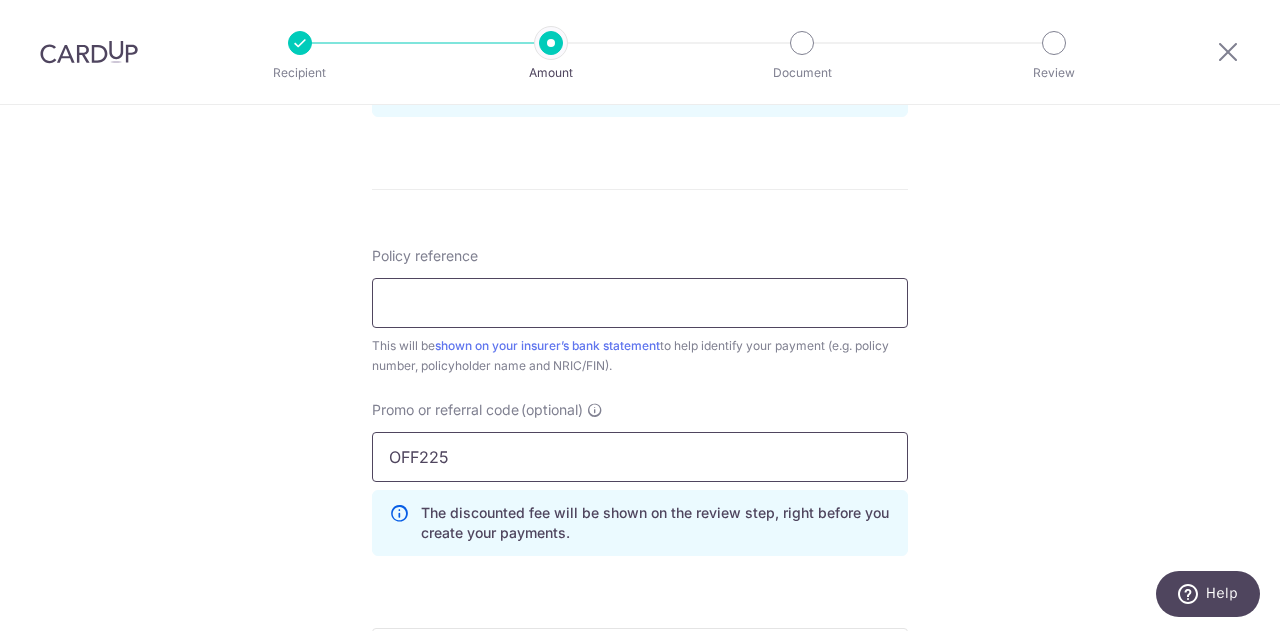 type on "OFF225" 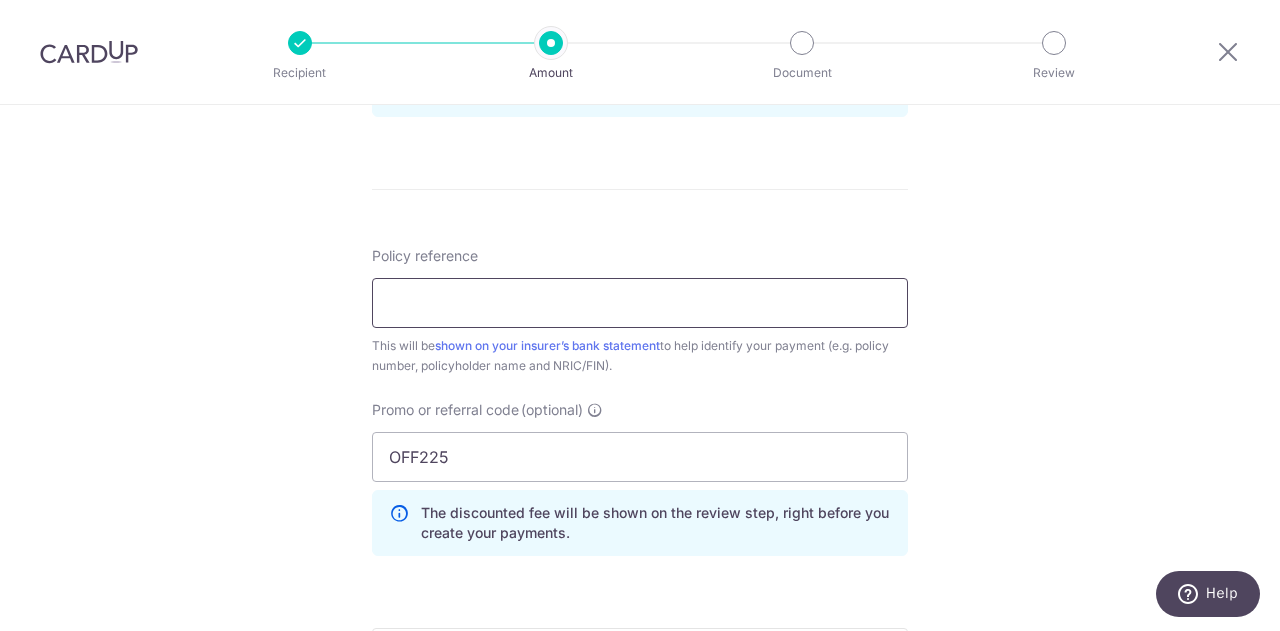 click on "Policy reference" at bounding box center [640, 303] 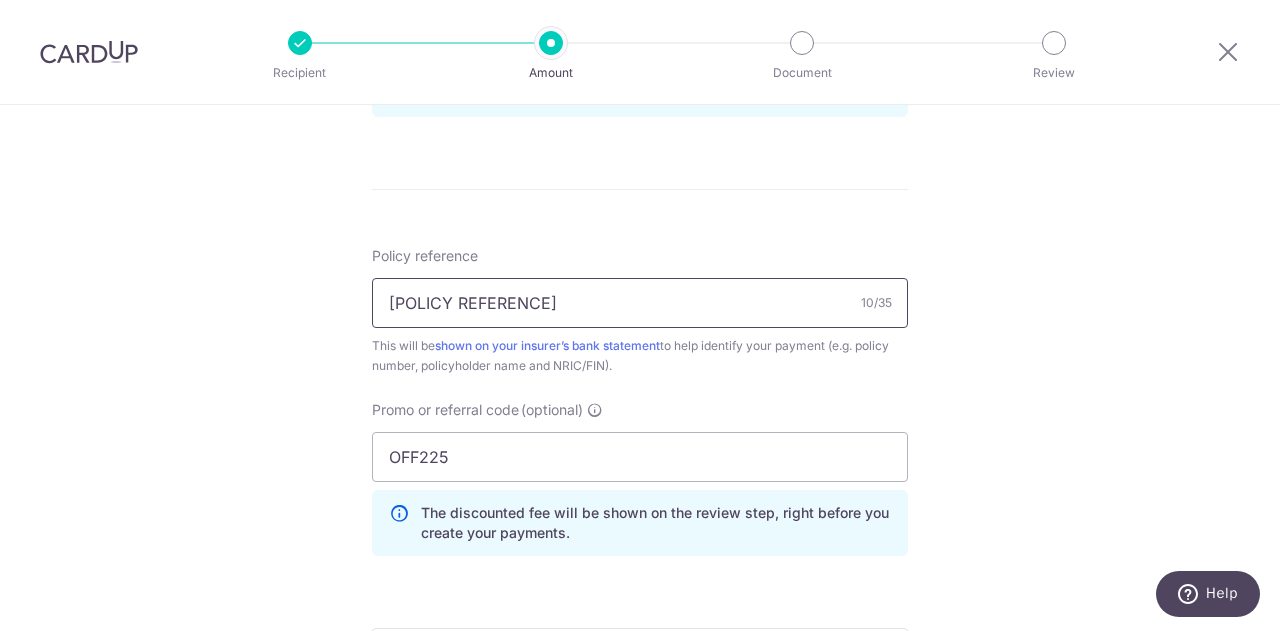 type on "[NUMBER]" 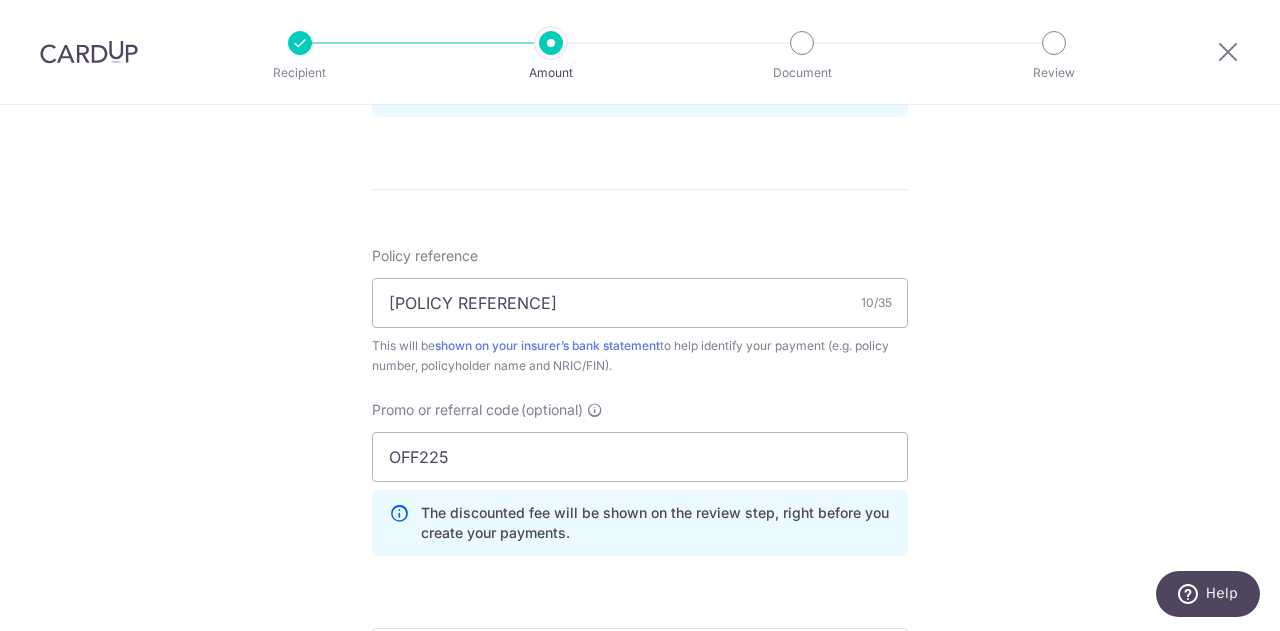 click on "Policy reference
L550628819
10/35
This will be  shown on your insurer’s bank statement  to help identify your payment (e.g. policy number, policyholder name and NRIC/FIN).
Promo or referral code
(optional)
OFF225
The discounted fee will be shown on the review step, right before you create your payments.
Add" at bounding box center [640, 409] 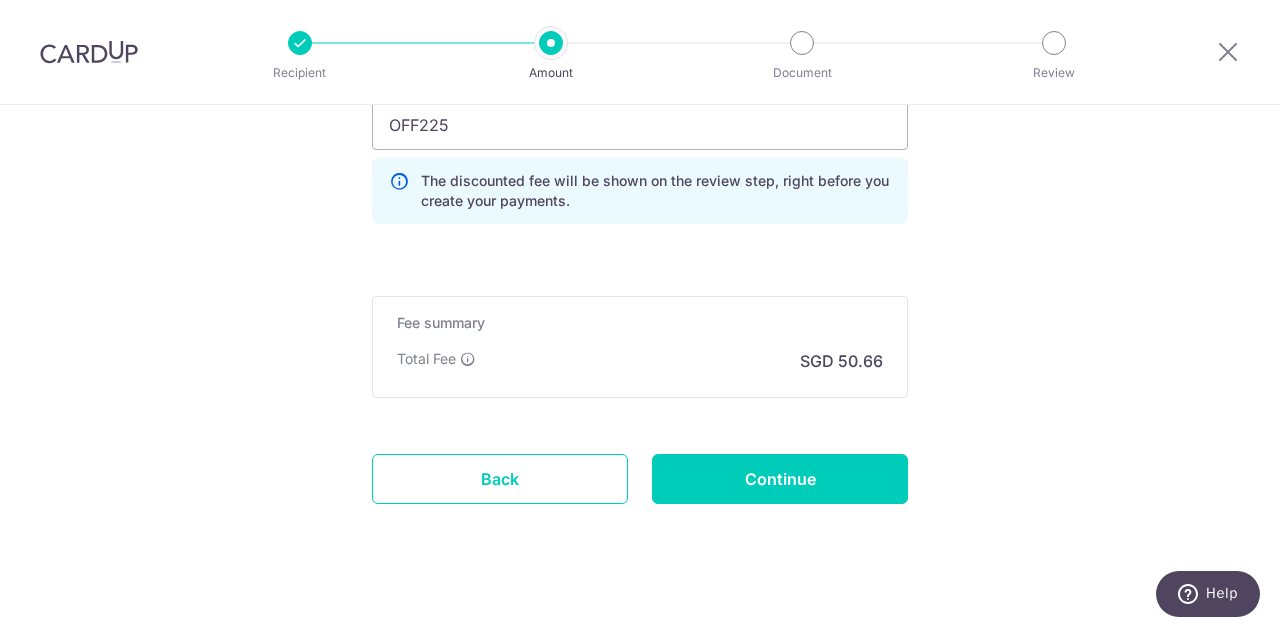 scroll, scrollTop: 1449, scrollLeft: 0, axis: vertical 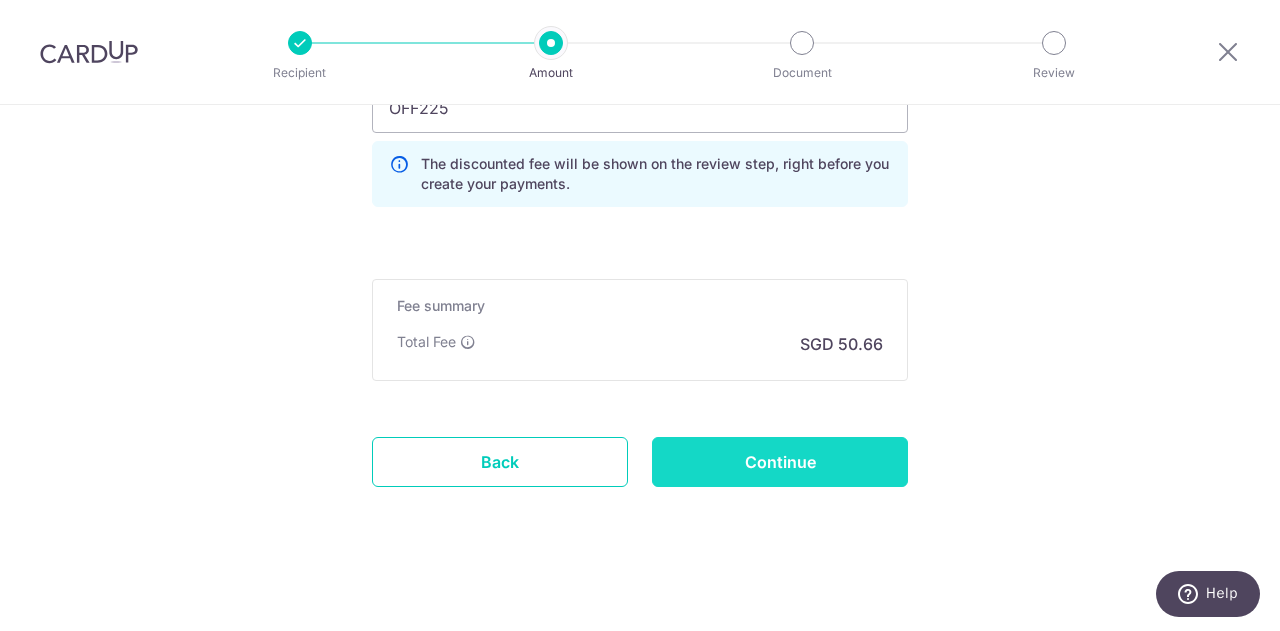click on "Continue" at bounding box center [780, 462] 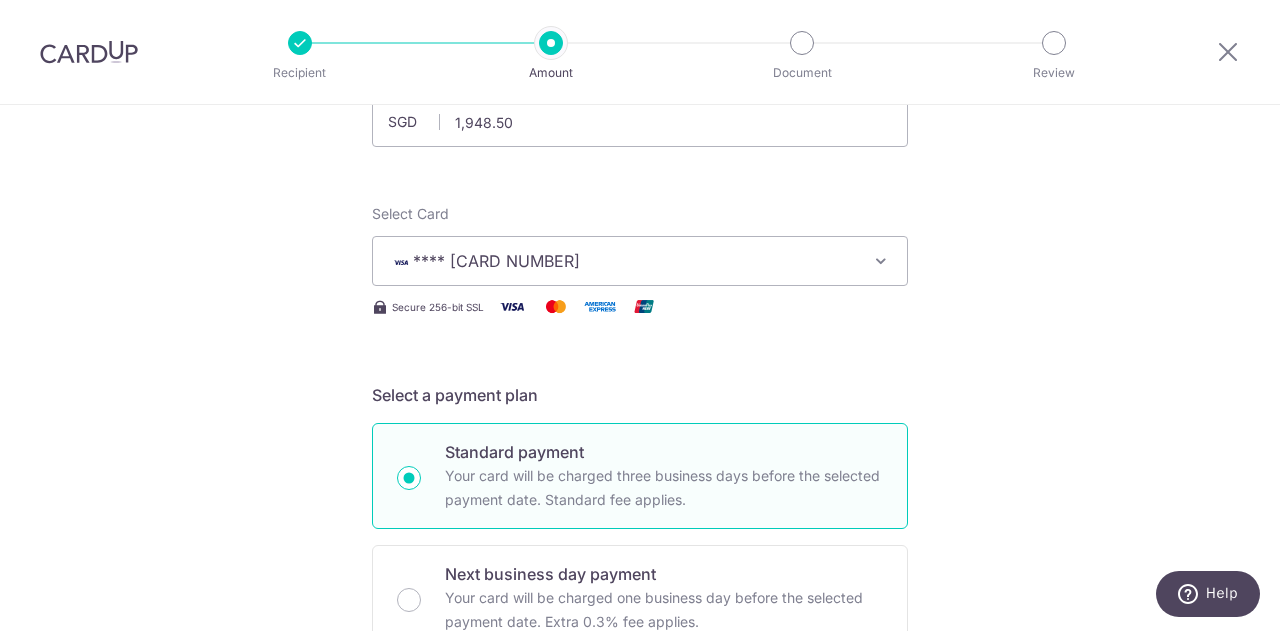 scroll, scrollTop: 149, scrollLeft: 0, axis: vertical 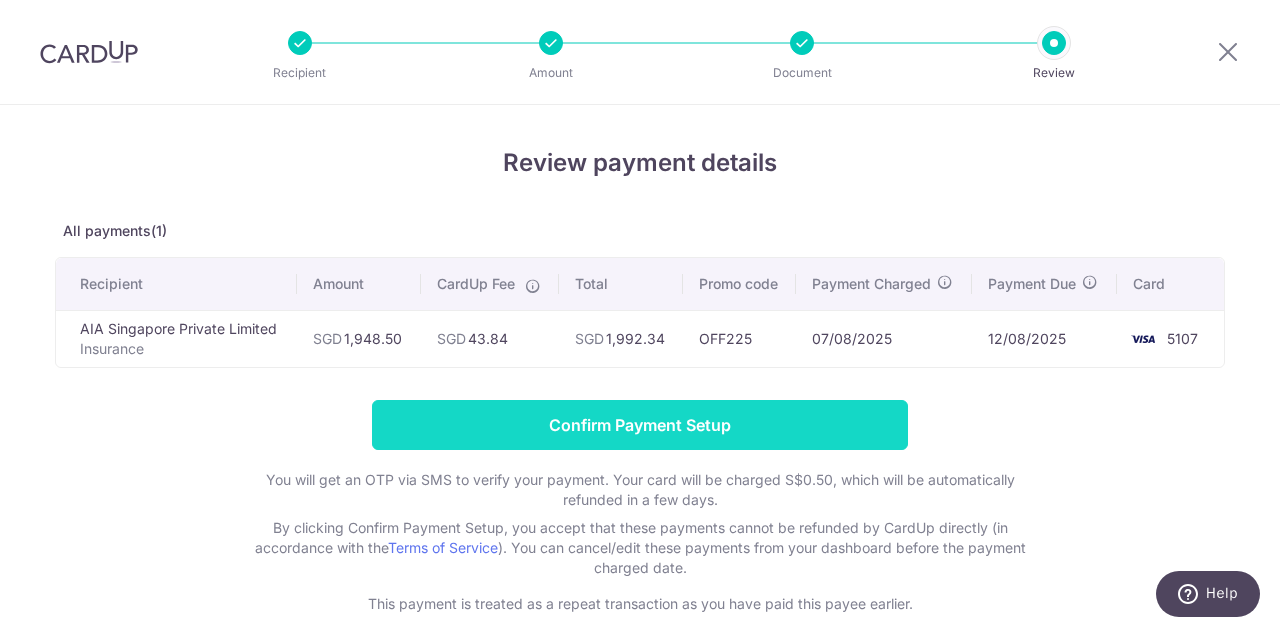 click on "Confirm Payment Setup" at bounding box center (640, 425) 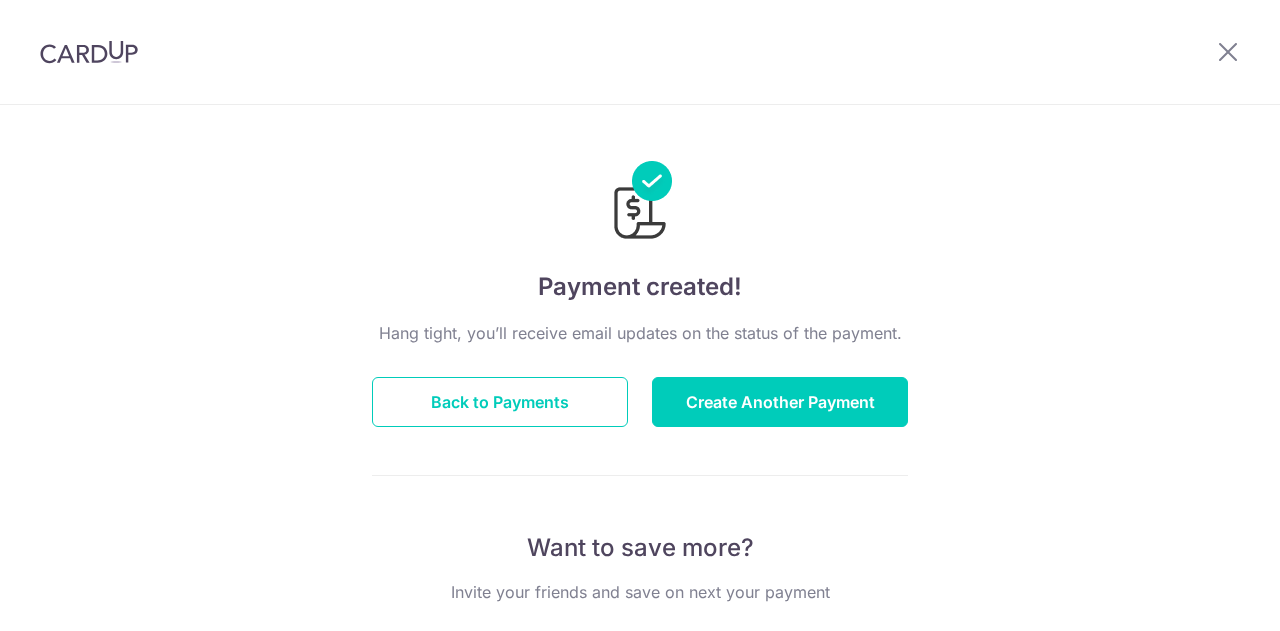 scroll, scrollTop: 0, scrollLeft: 0, axis: both 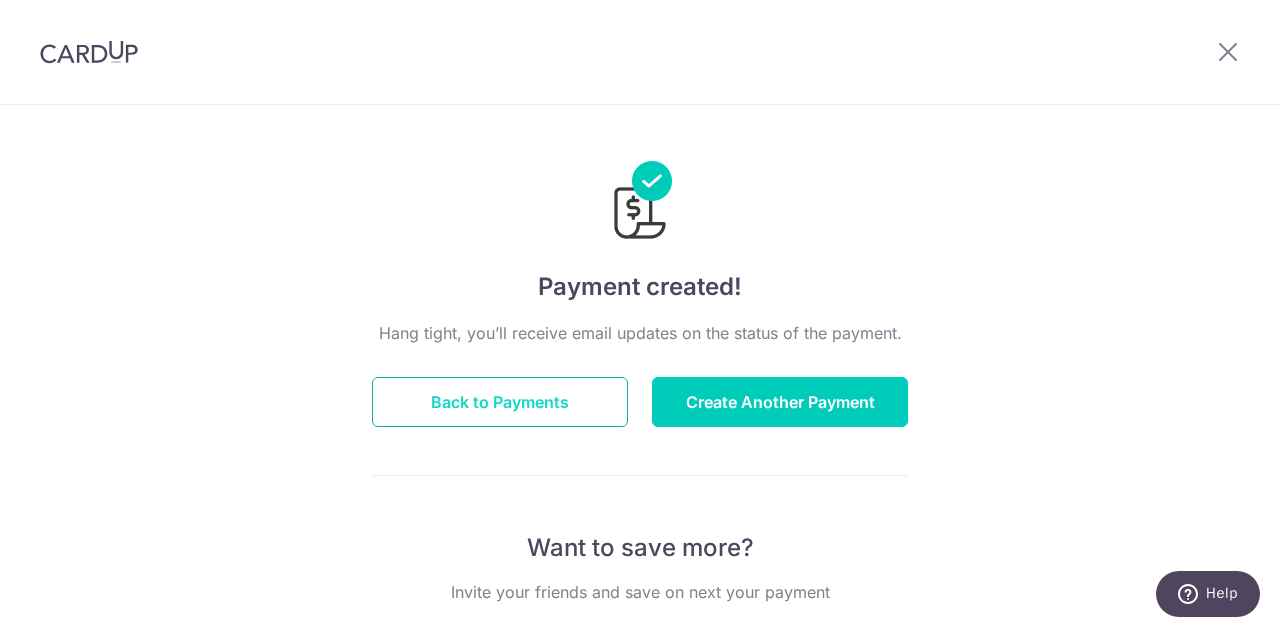 click on "Back to Payments" at bounding box center (500, 402) 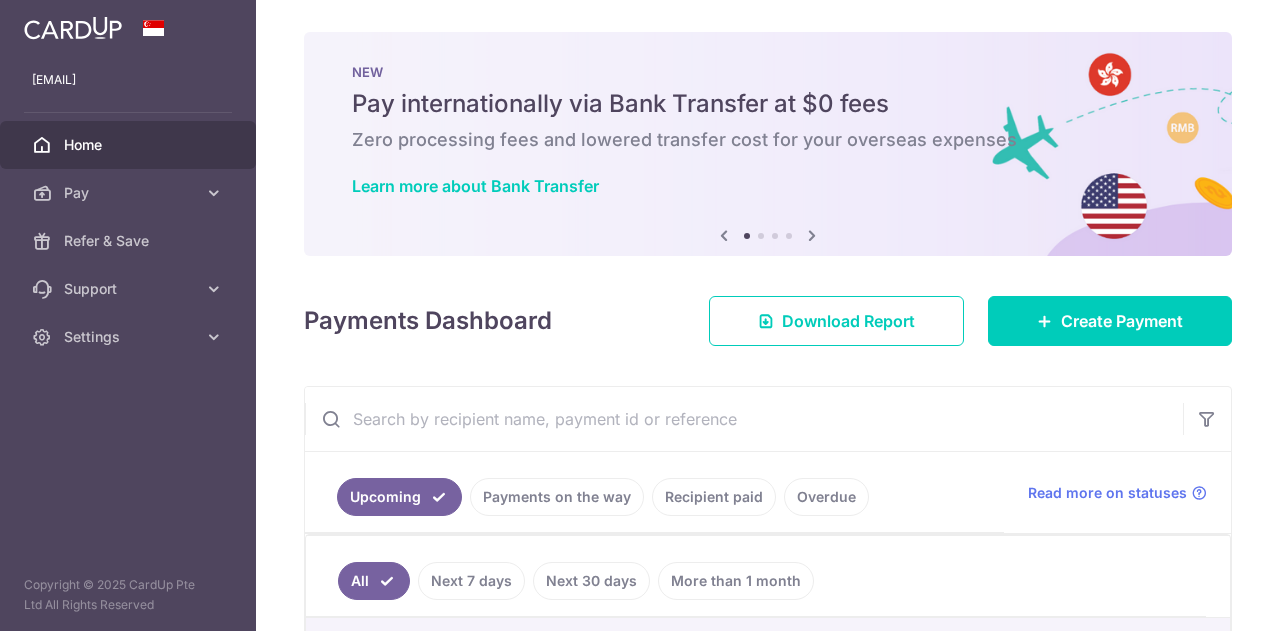 scroll, scrollTop: 0, scrollLeft: 0, axis: both 